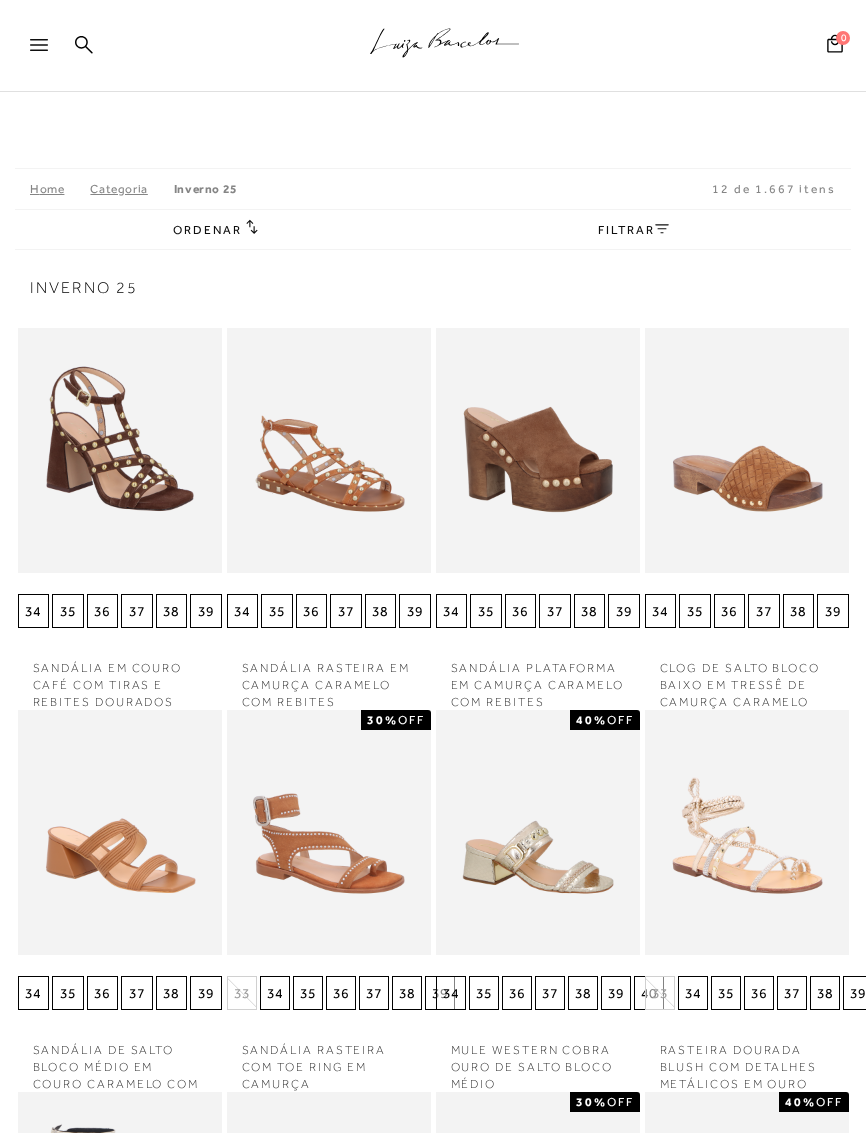 scroll, scrollTop: 27, scrollLeft: 0, axis: vertical 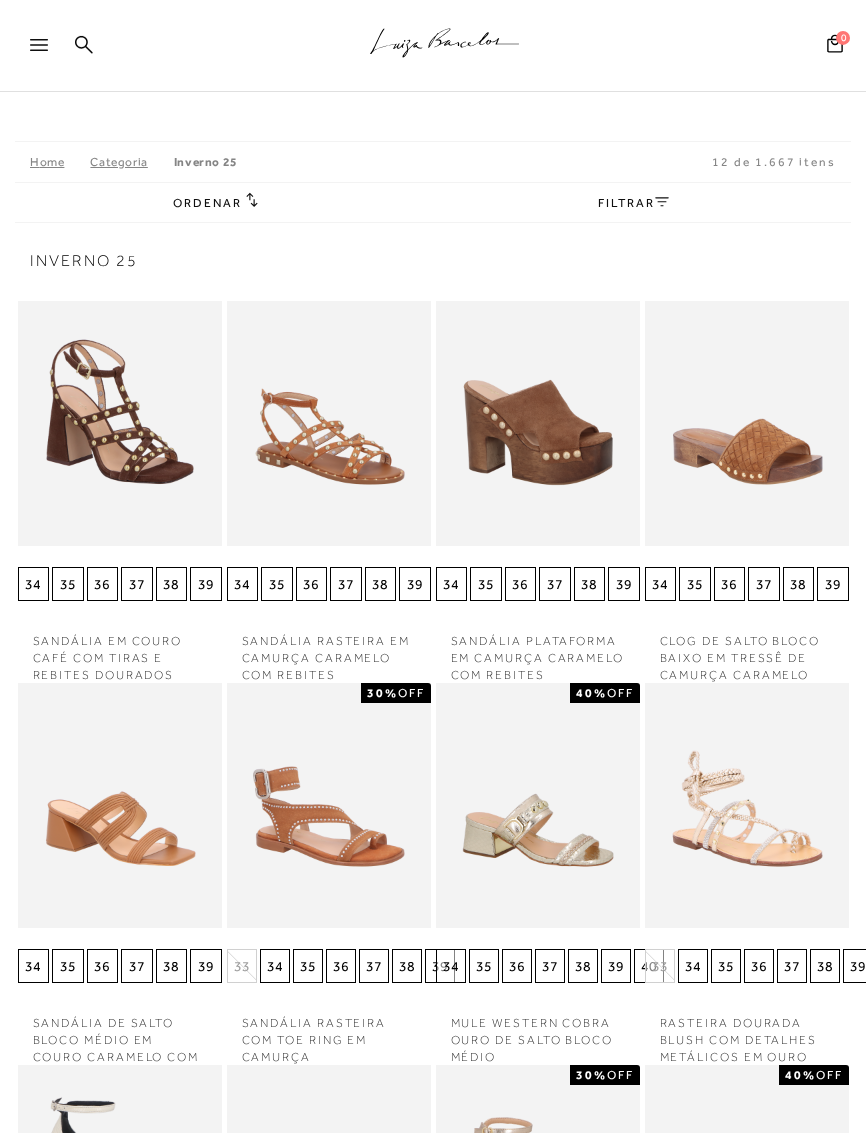 click at bounding box center [48, 51] 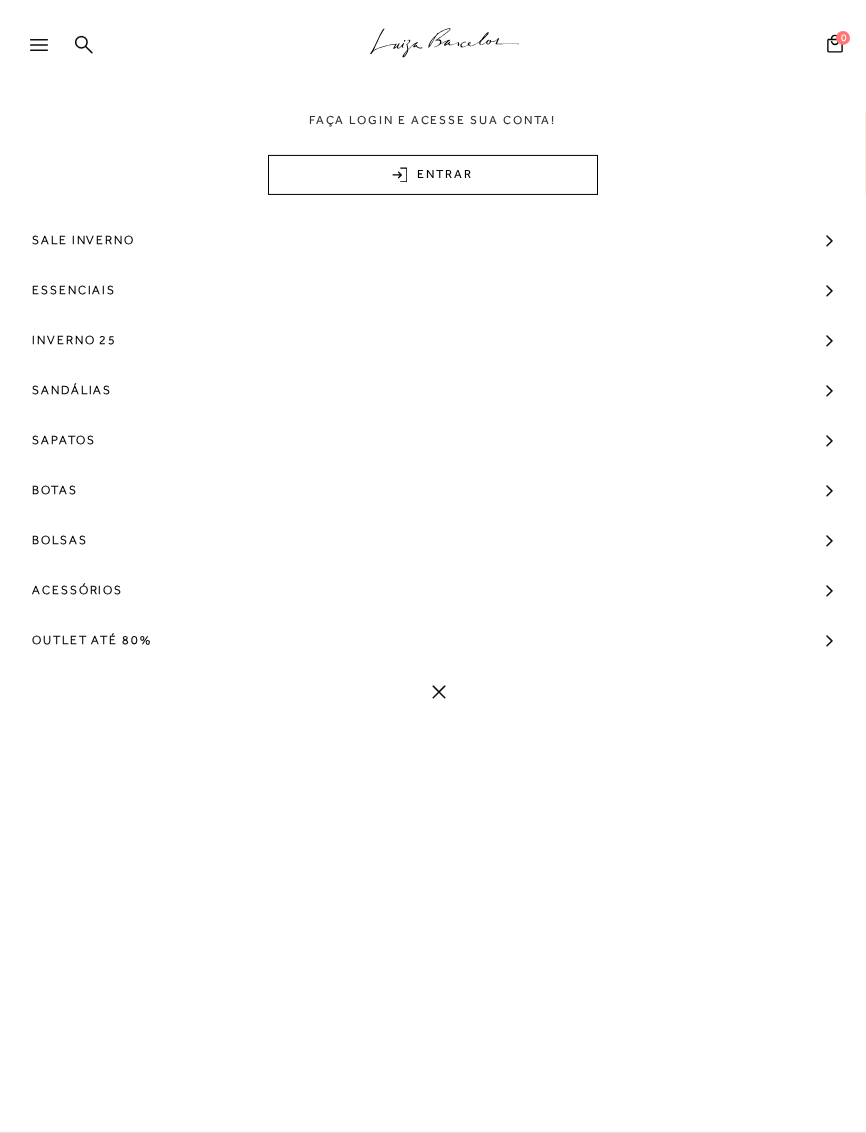 click on "Outlet até 80%" at bounding box center (92, 640) 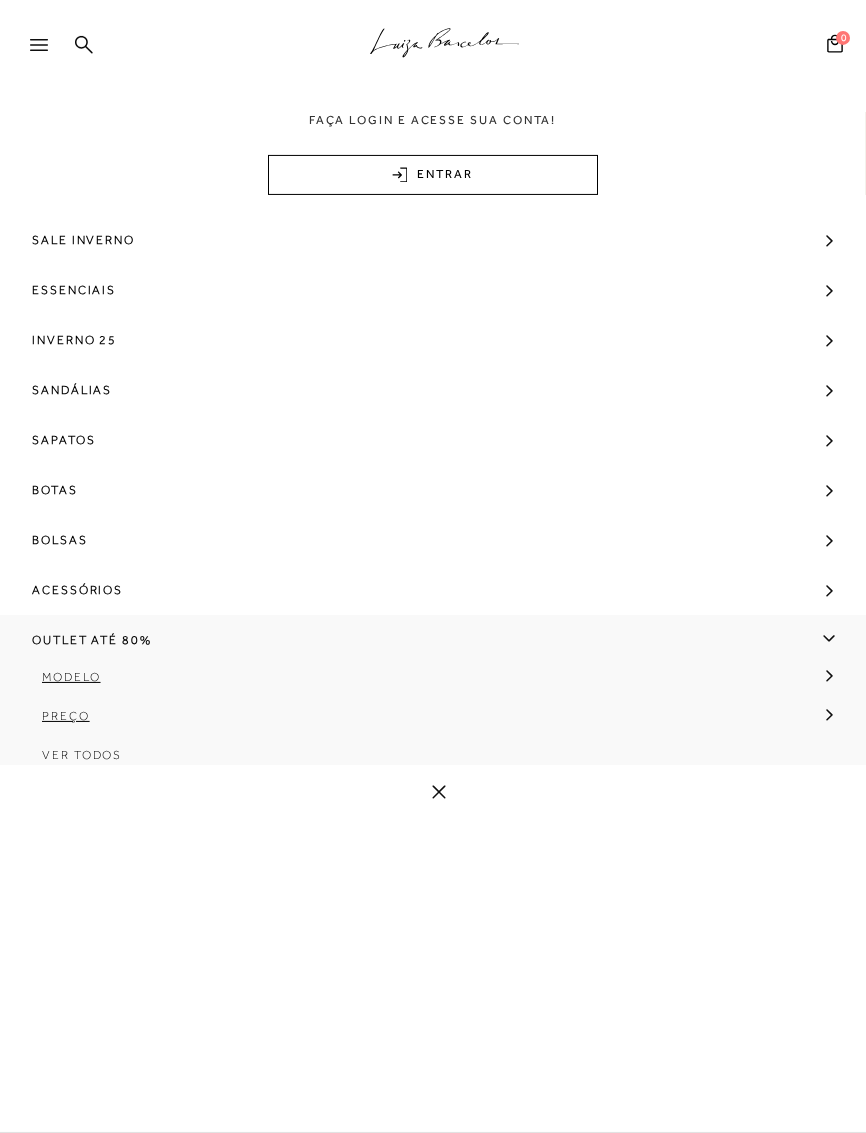 click on "Ver Todos" at bounding box center (82, 755) 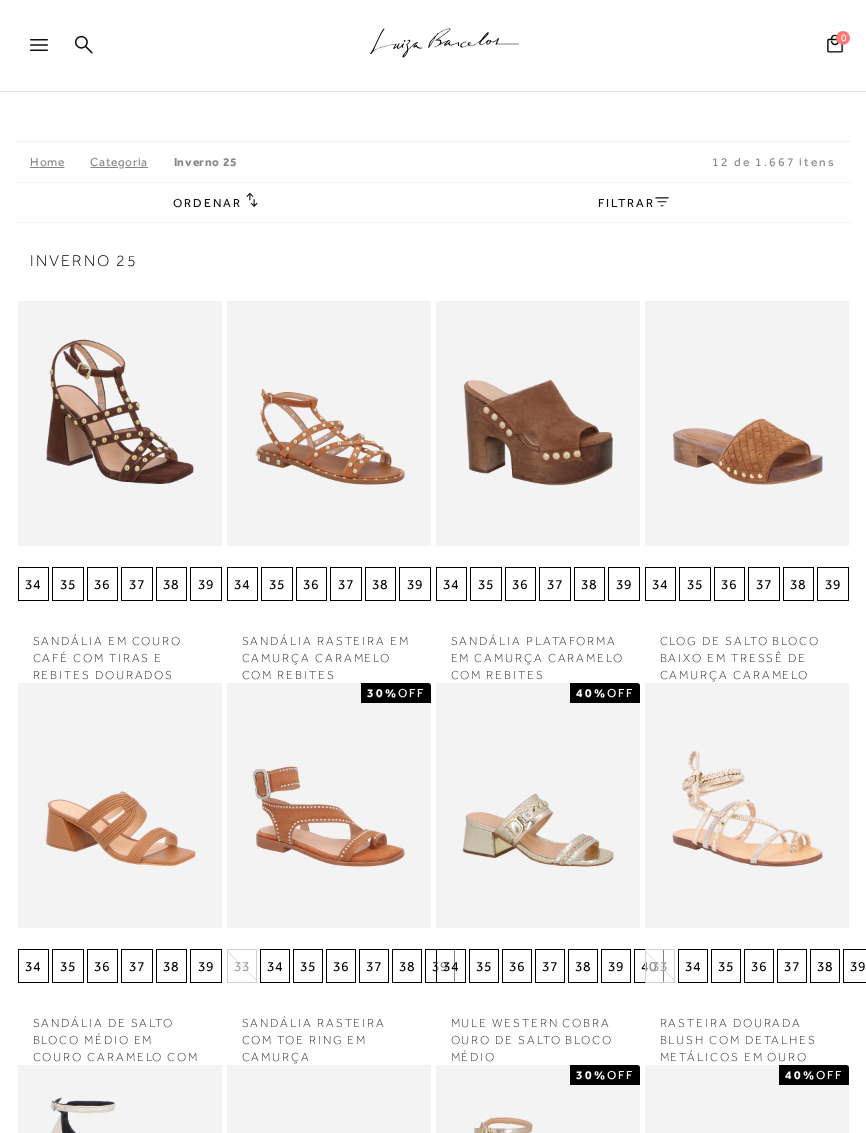 scroll, scrollTop: 0, scrollLeft: 0, axis: both 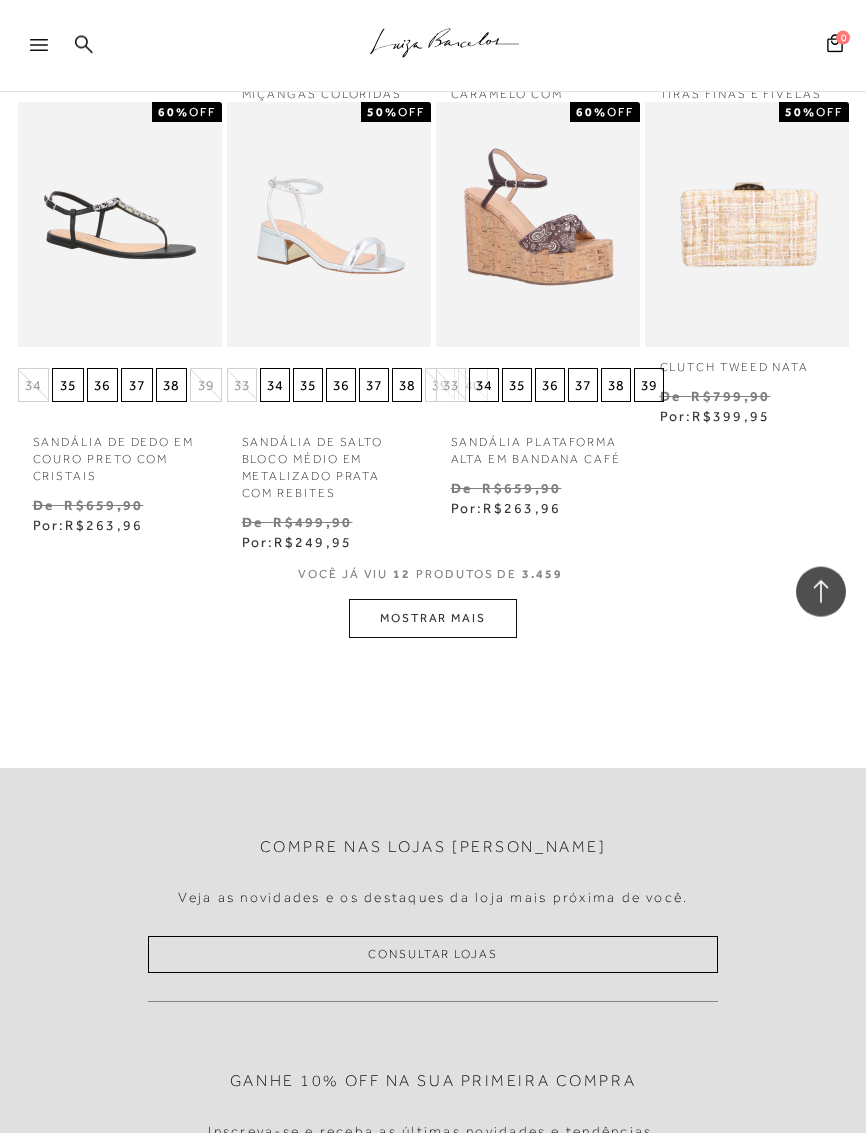 click on "MOSTRAR MAIS" at bounding box center [433, 618] 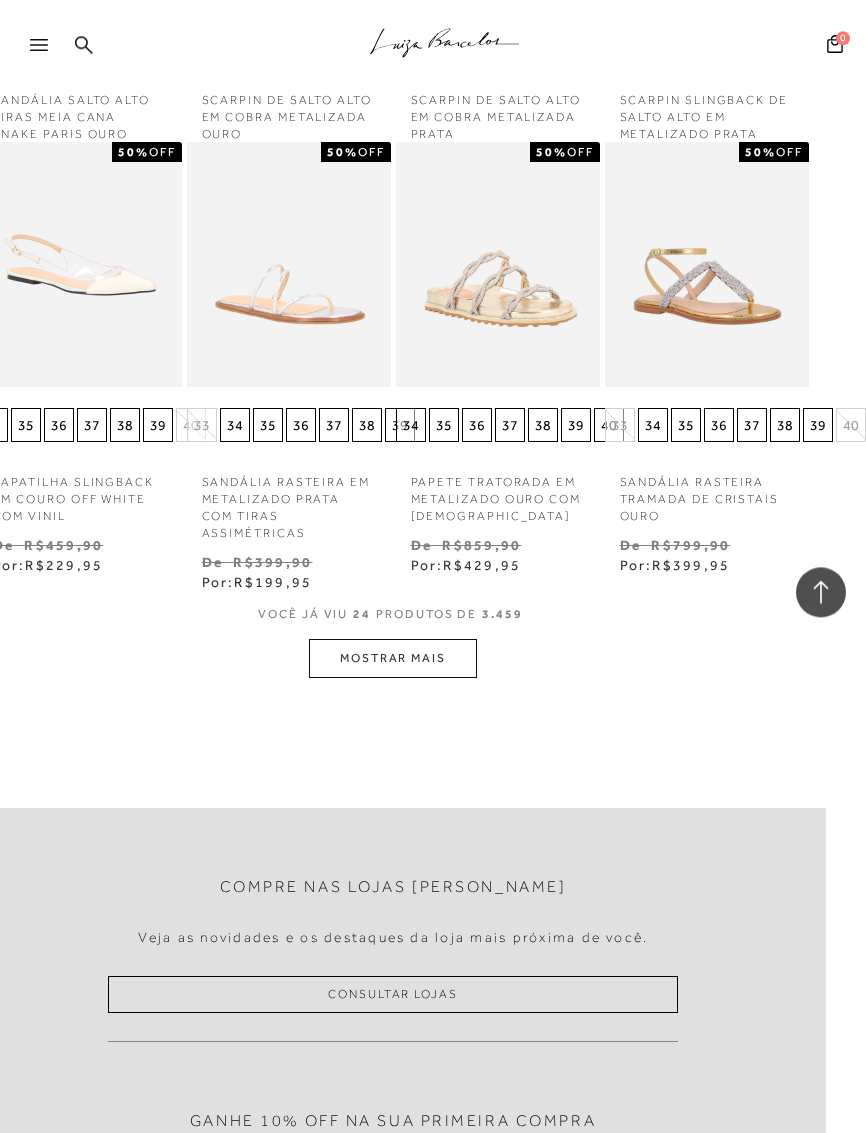 scroll, scrollTop: 2100, scrollLeft: 46, axis: both 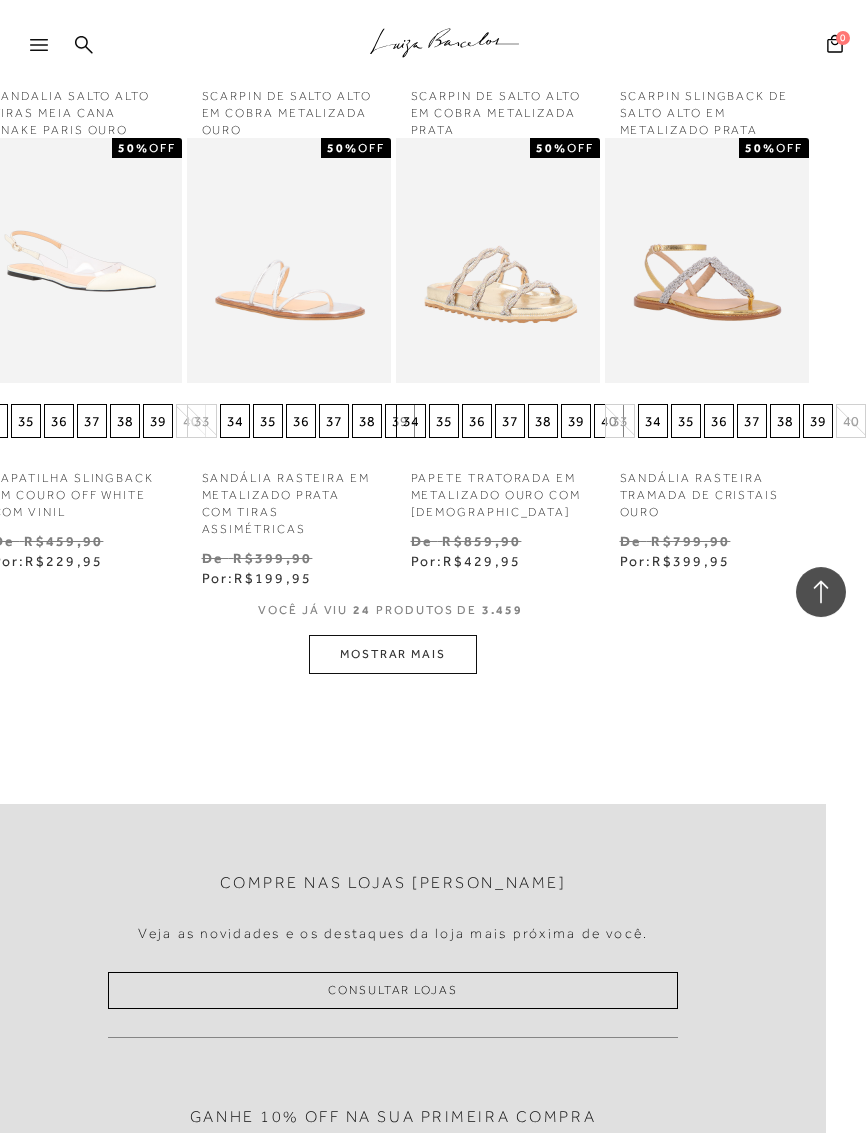 click on "VOCÊ JÁ VIU  24   PRODUTOS DE  3.459" at bounding box center [393, 617] 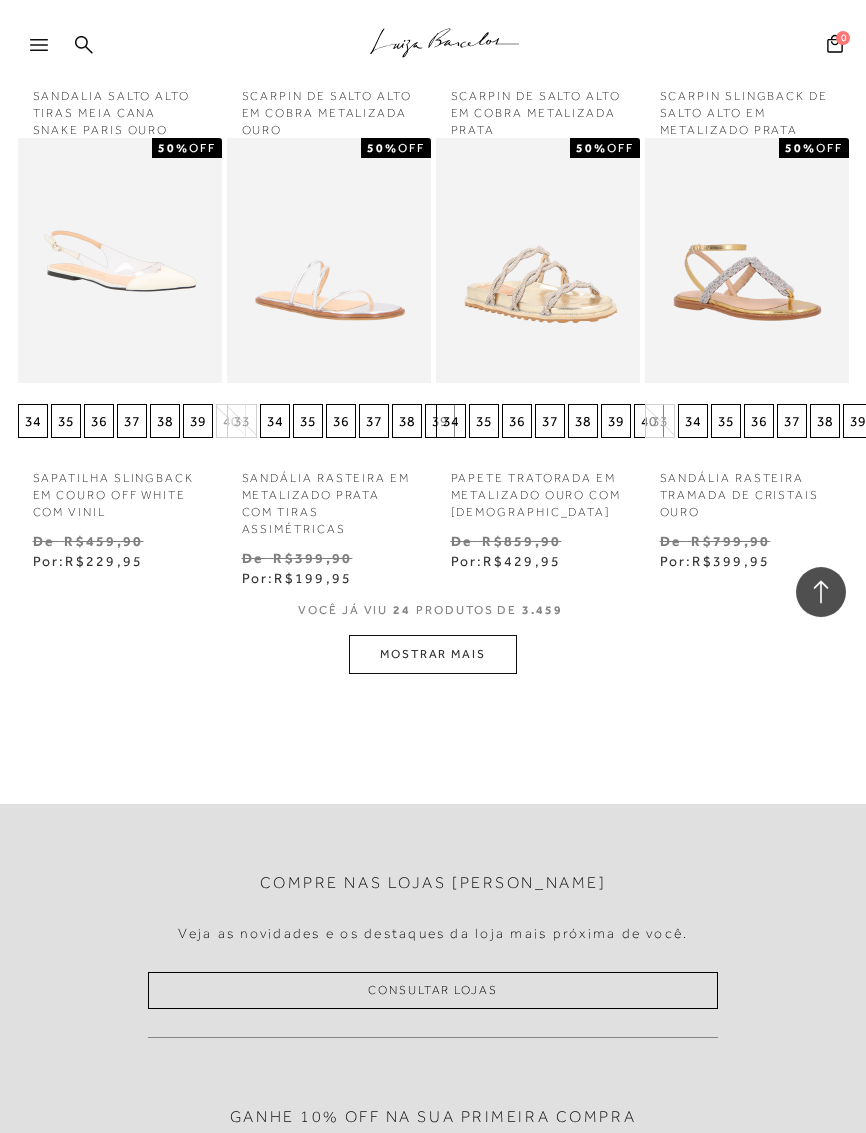 click on "MOSTRAR MAIS" at bounding box center [433, 654] 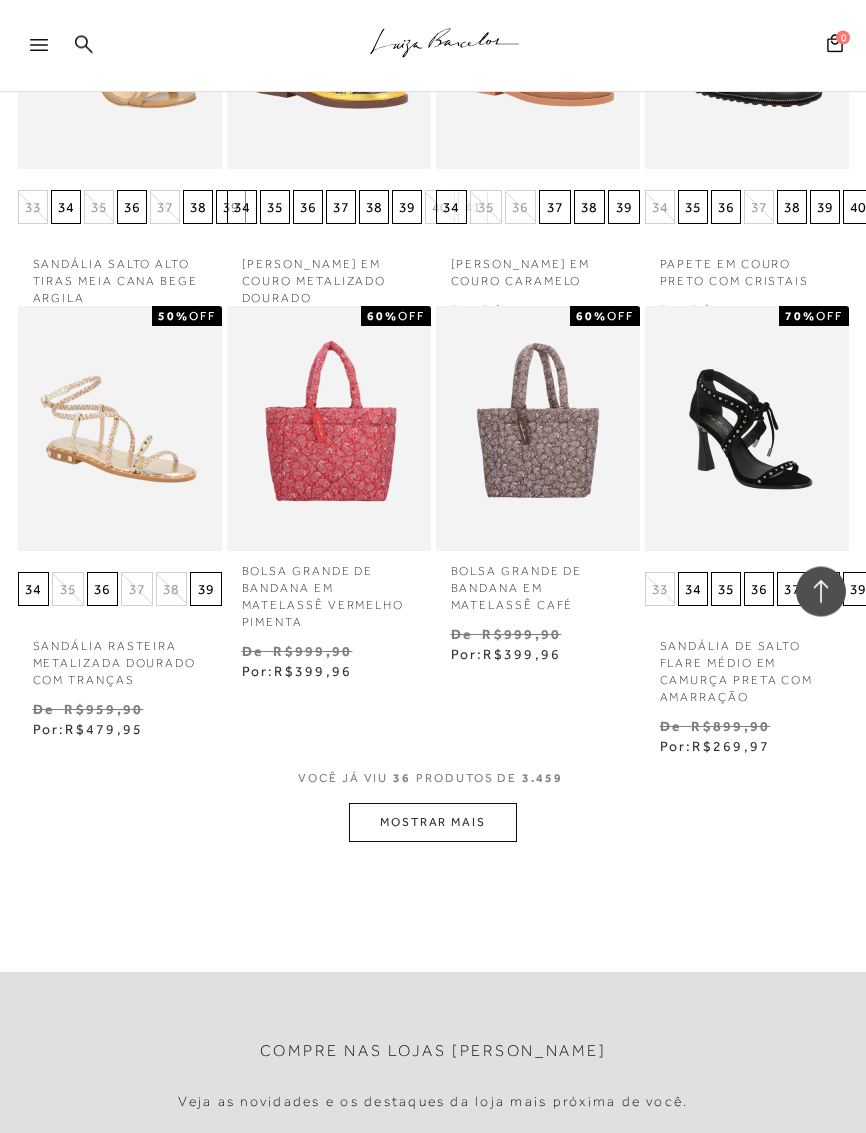 click on "MOSTRAR MAIS" at bounding box center [433, 822] 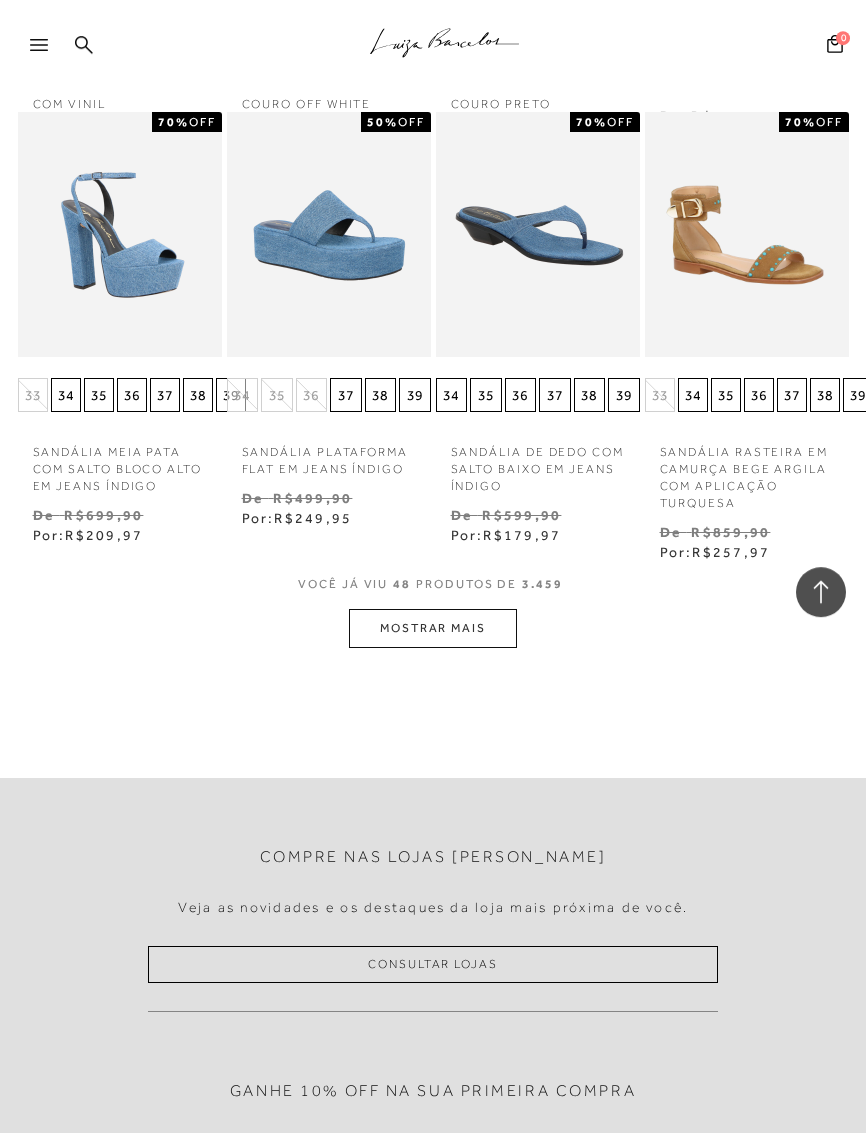 scroll, scrollTop: 4418, scrollLeft: 0, axis: vertical 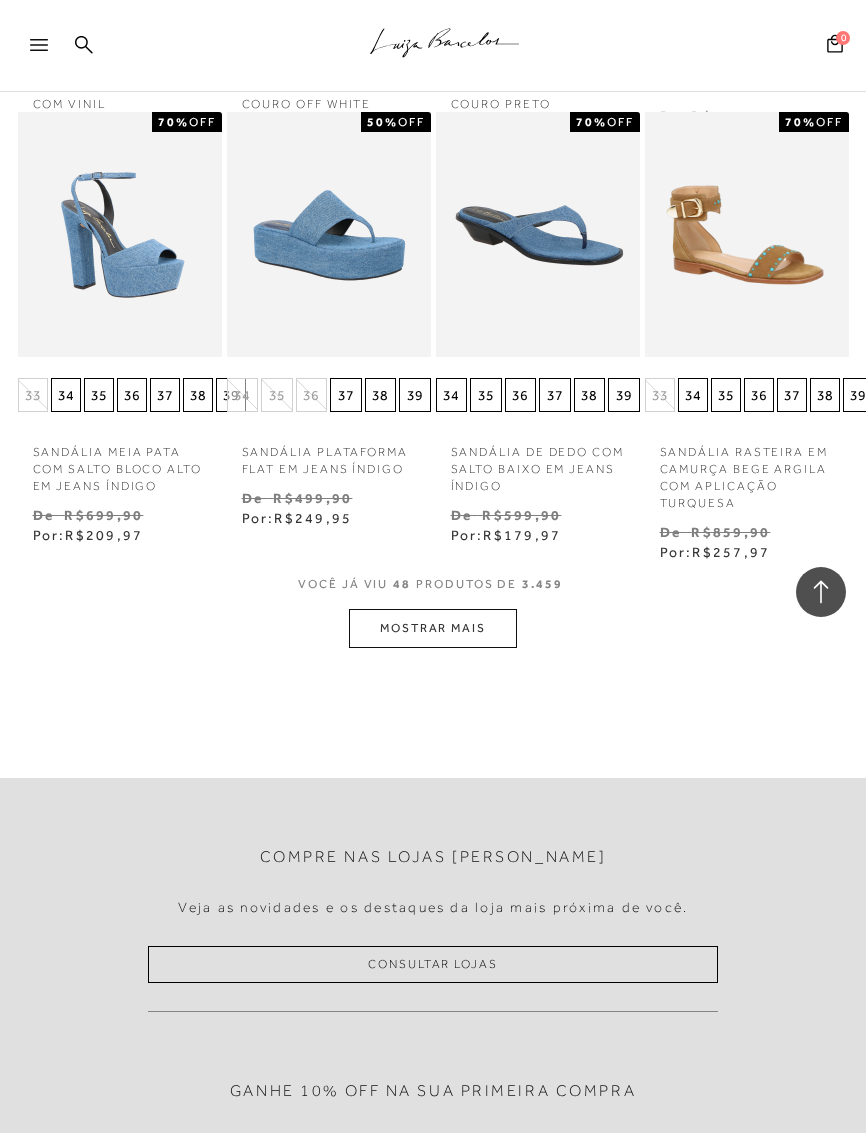click at bounding box center [48, 51] 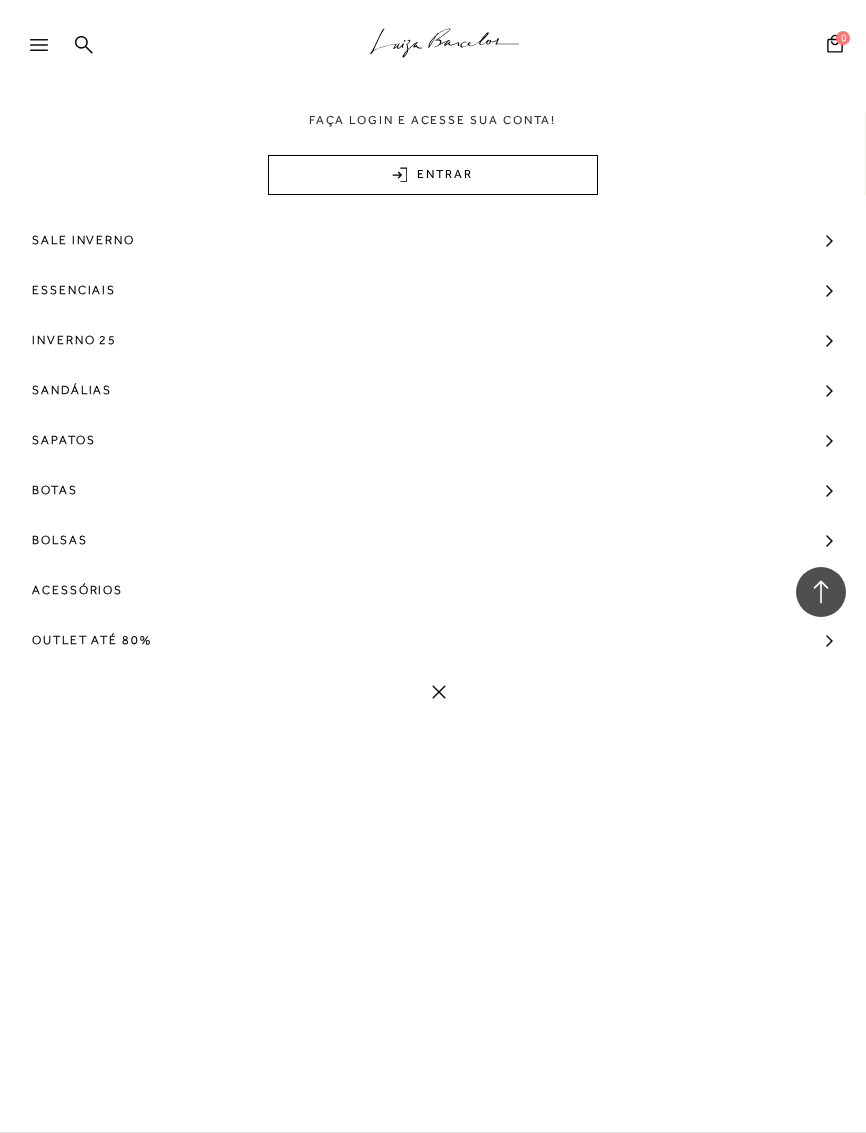 click on "Sale Inverno" at bounding box center (433, 240) 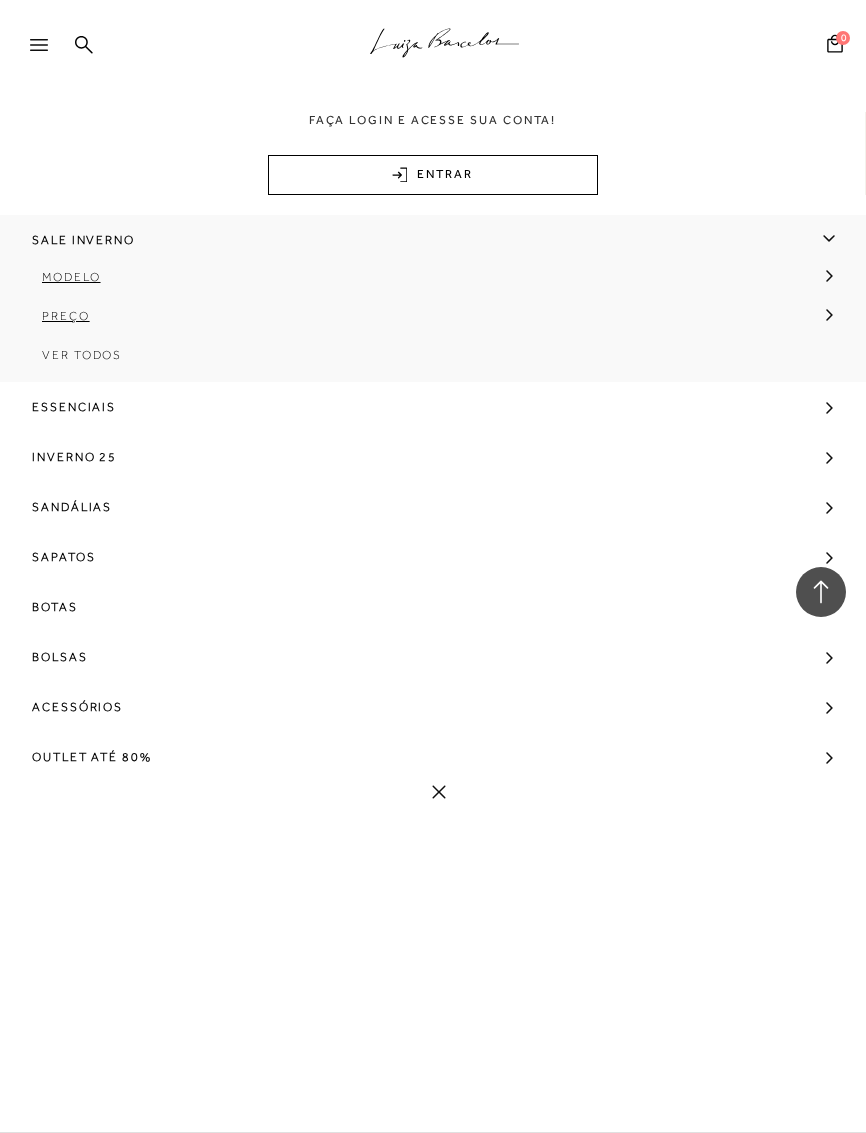 click on "Modelo" at bounding box center [71, 277] 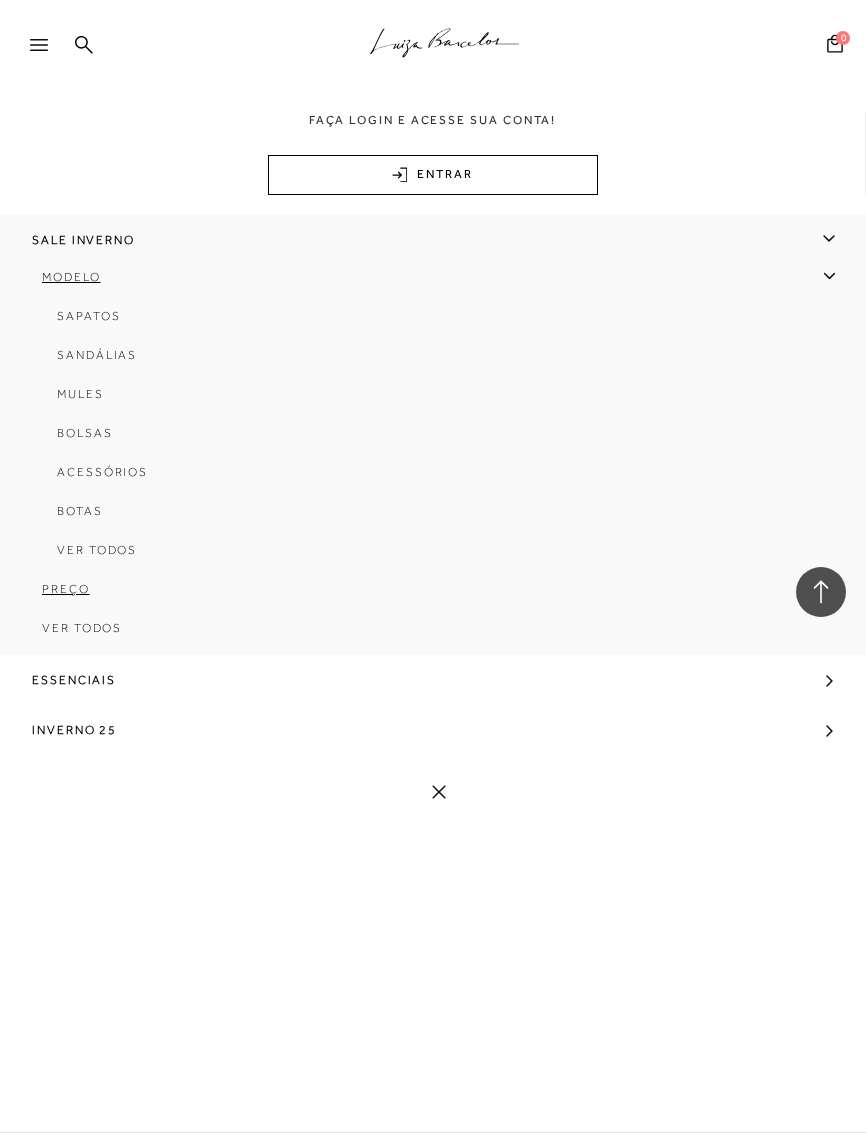click on "Bolsas" at bounding box center (85, 433) 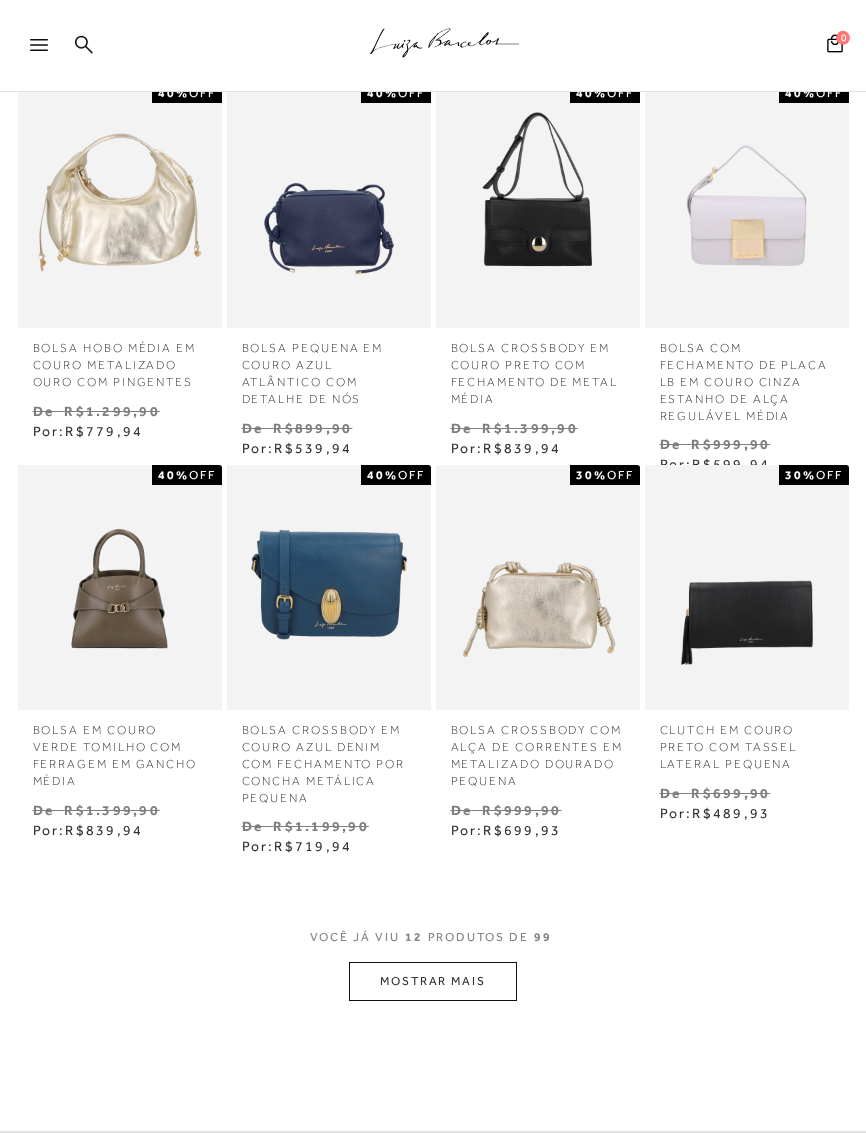scroll, scrollTop: 628, scrollLeft: 0, axis: vertical 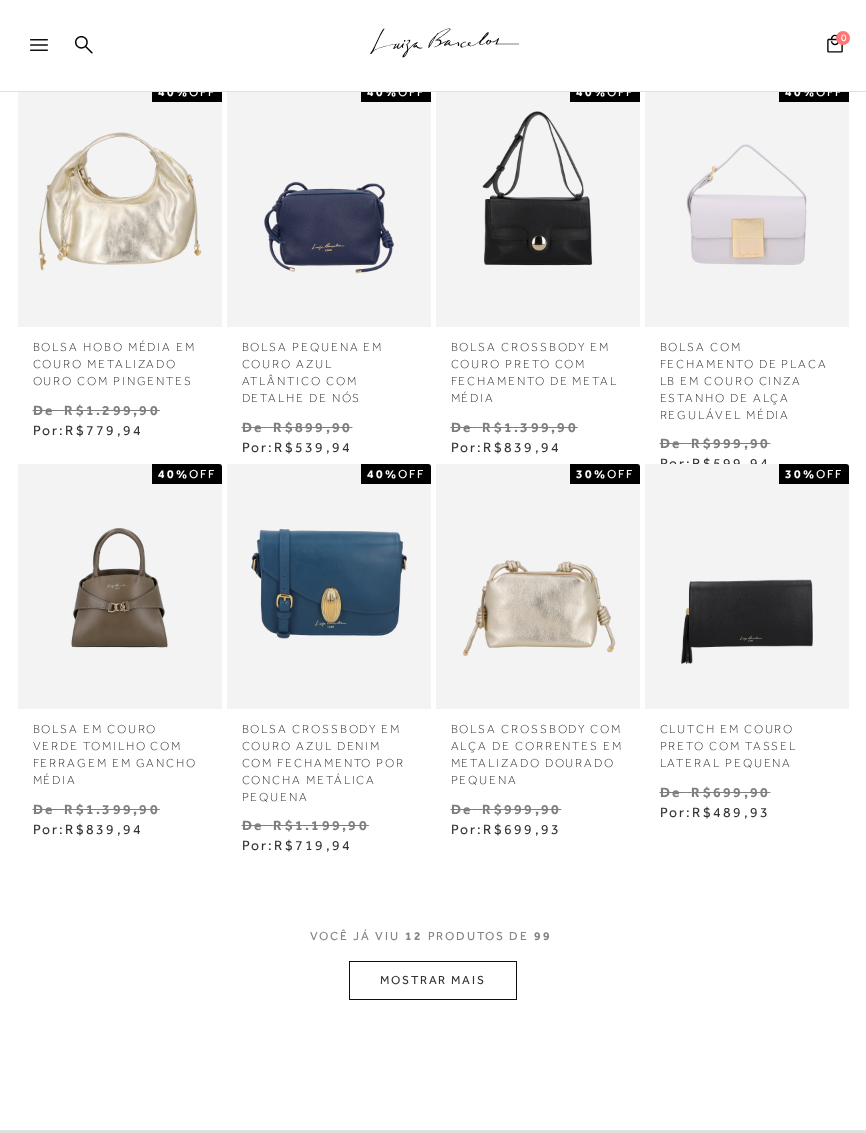 click on "MOSTRAR MAIS" at bounding box center (433, 980) 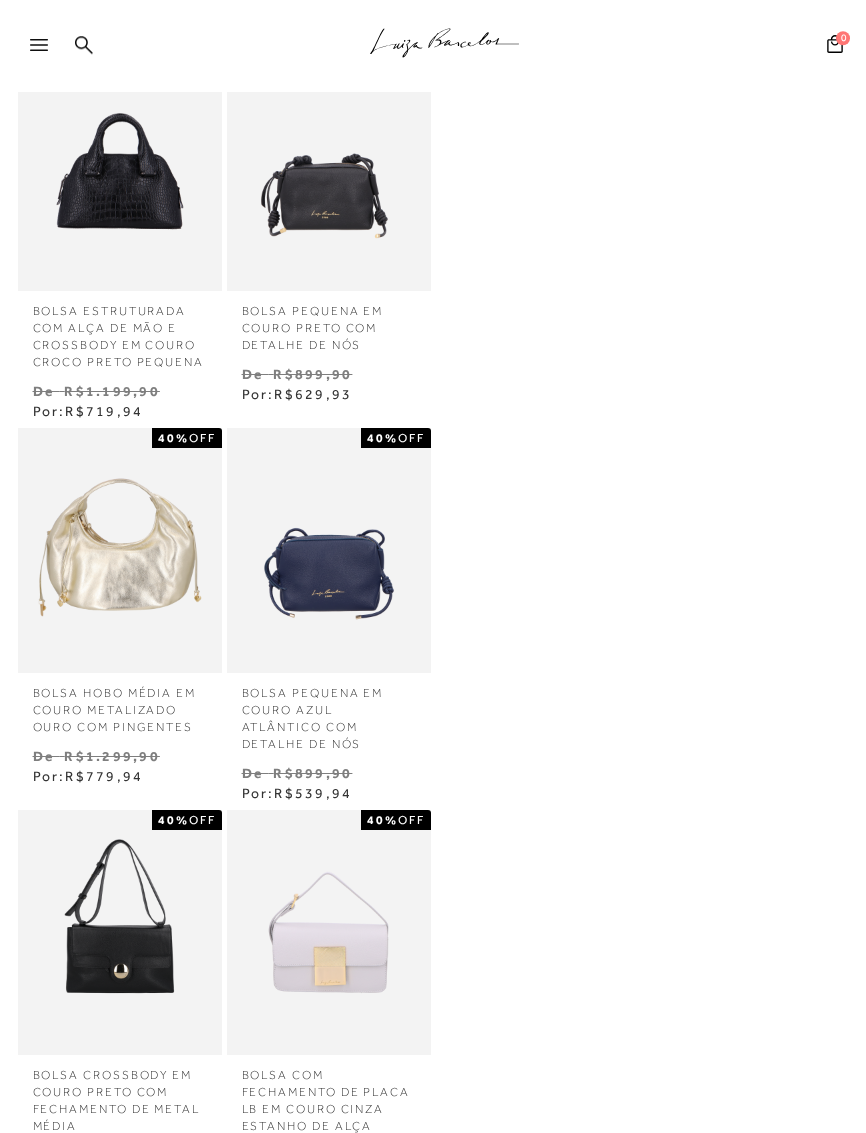 scroll, scrollTop: 663, scrollLeft: 0, axis: vertical 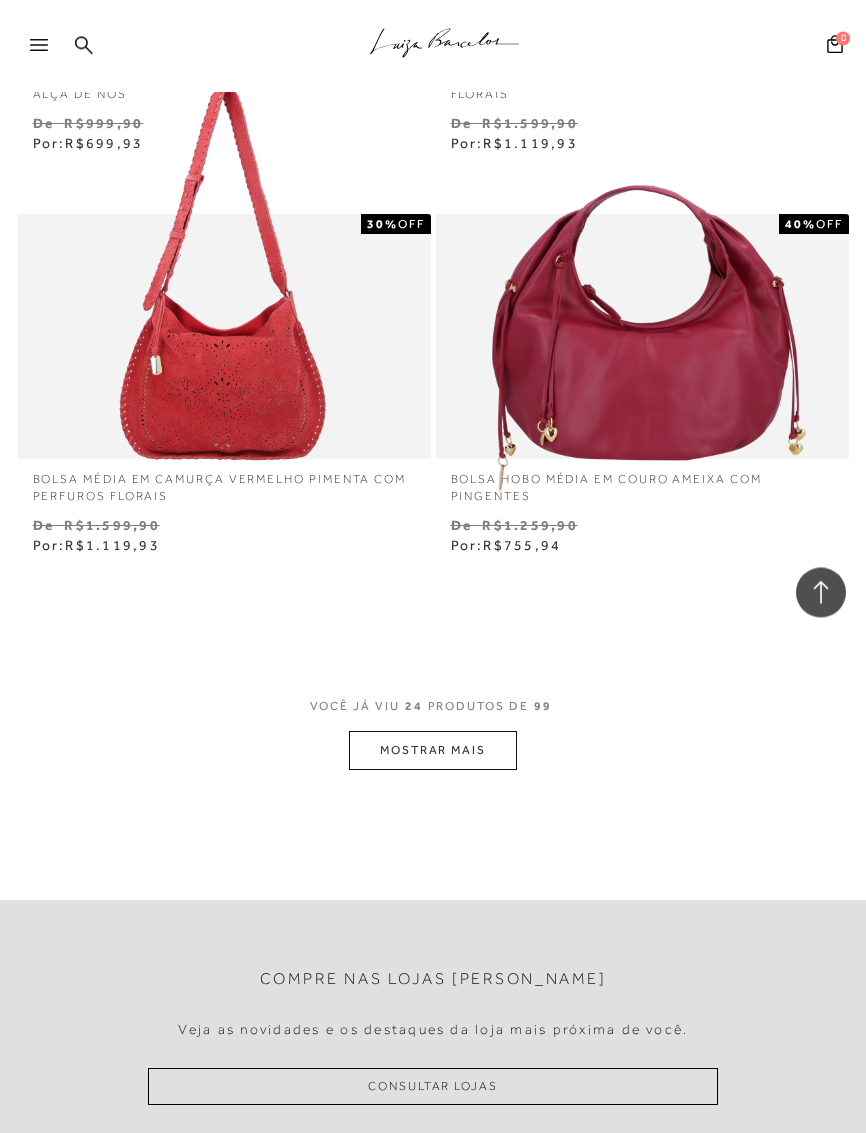 click on "MOSTRAR MAIS" at bounding box center [433, 750] 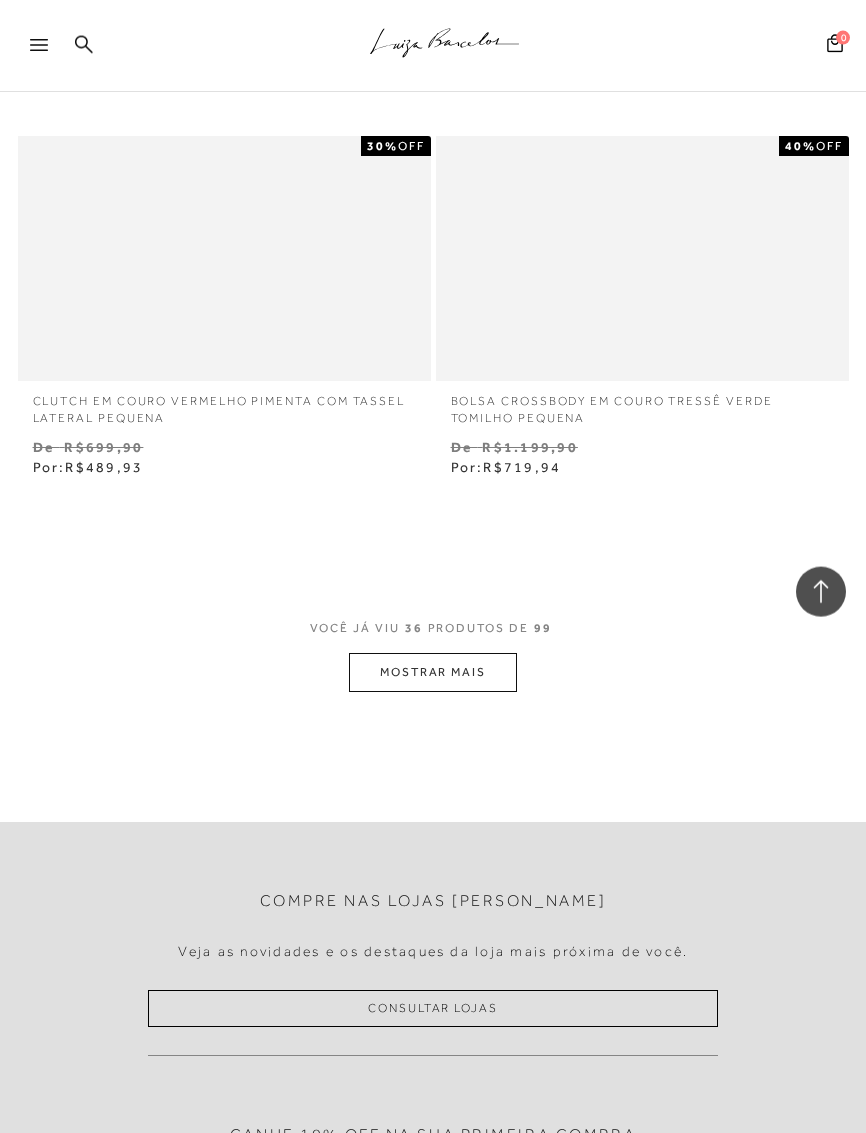 scroll, scrollTop: 4615, scrollLeft: 0, axis: vertical 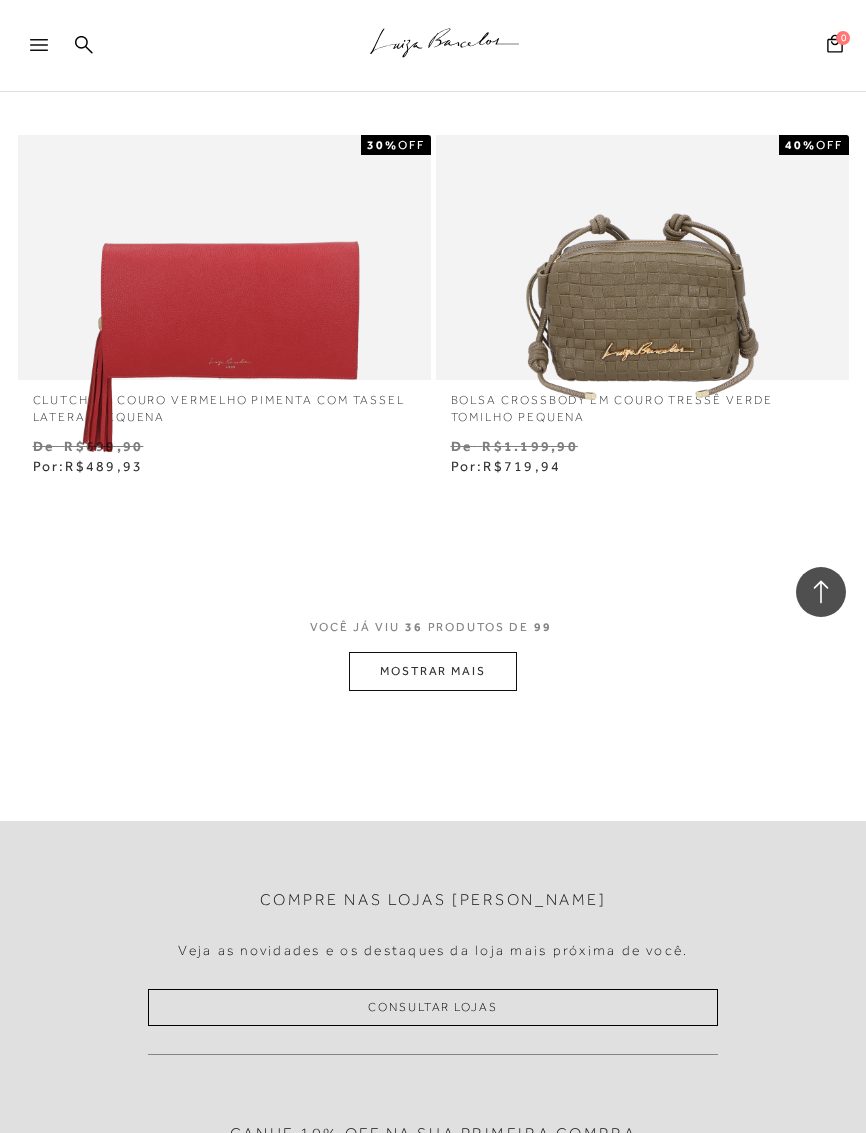 click on "MOSTRAR MAIS" at bounding box center (433, 671) 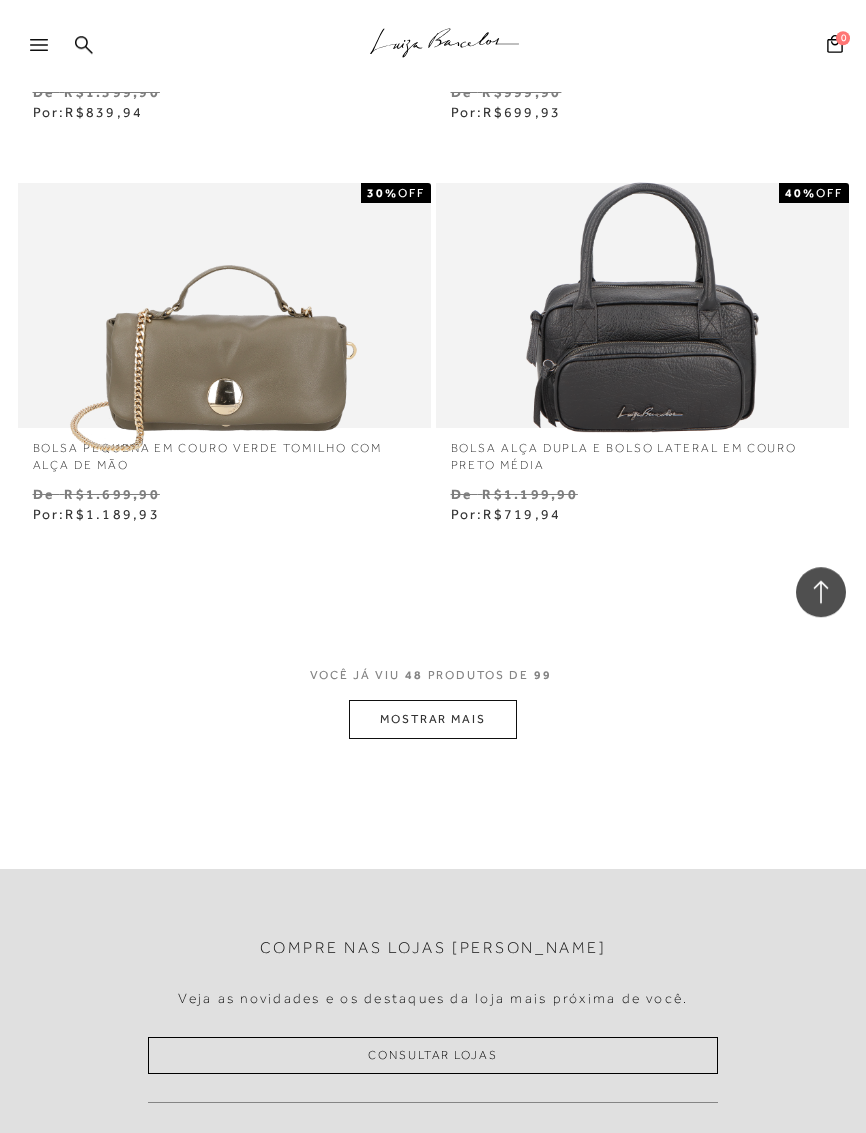 click on "MOSTRAR MAIS" at bounding box center [433, 719] 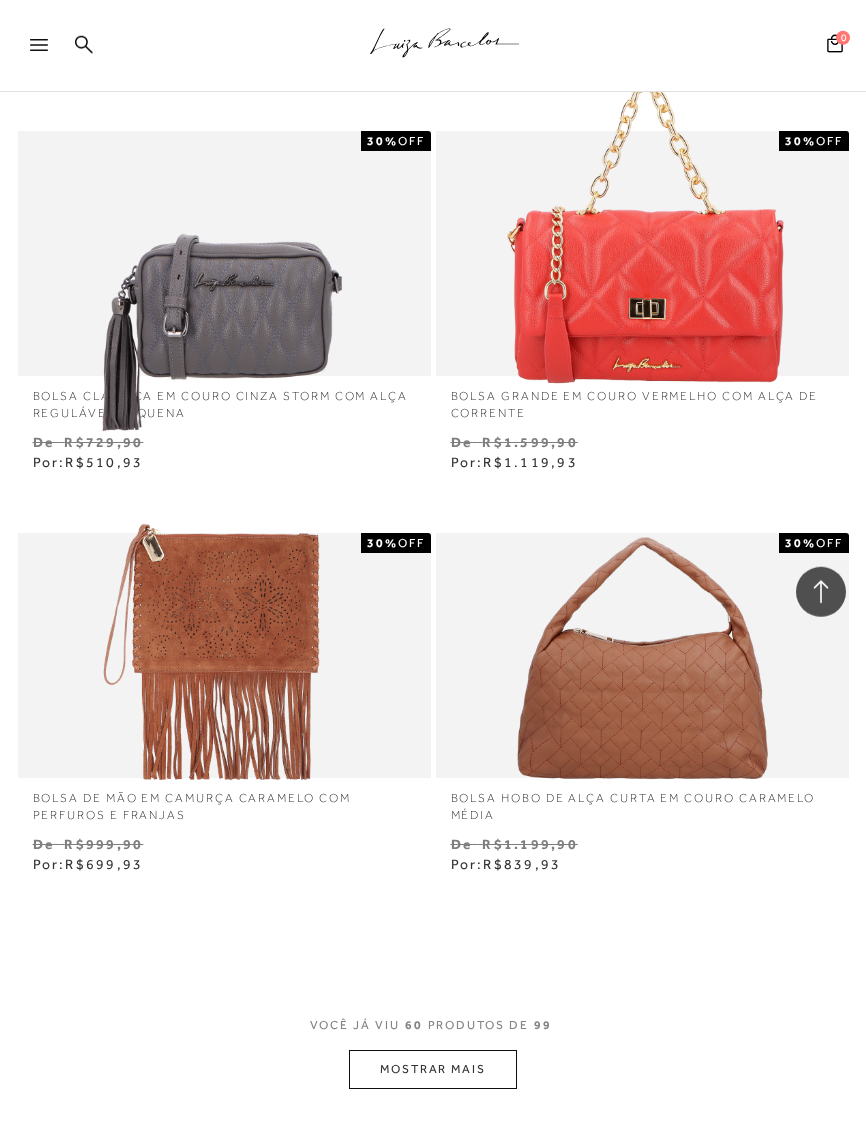 scroll, scrollTop: 9042, scrollLeft: 0, axis: vertical 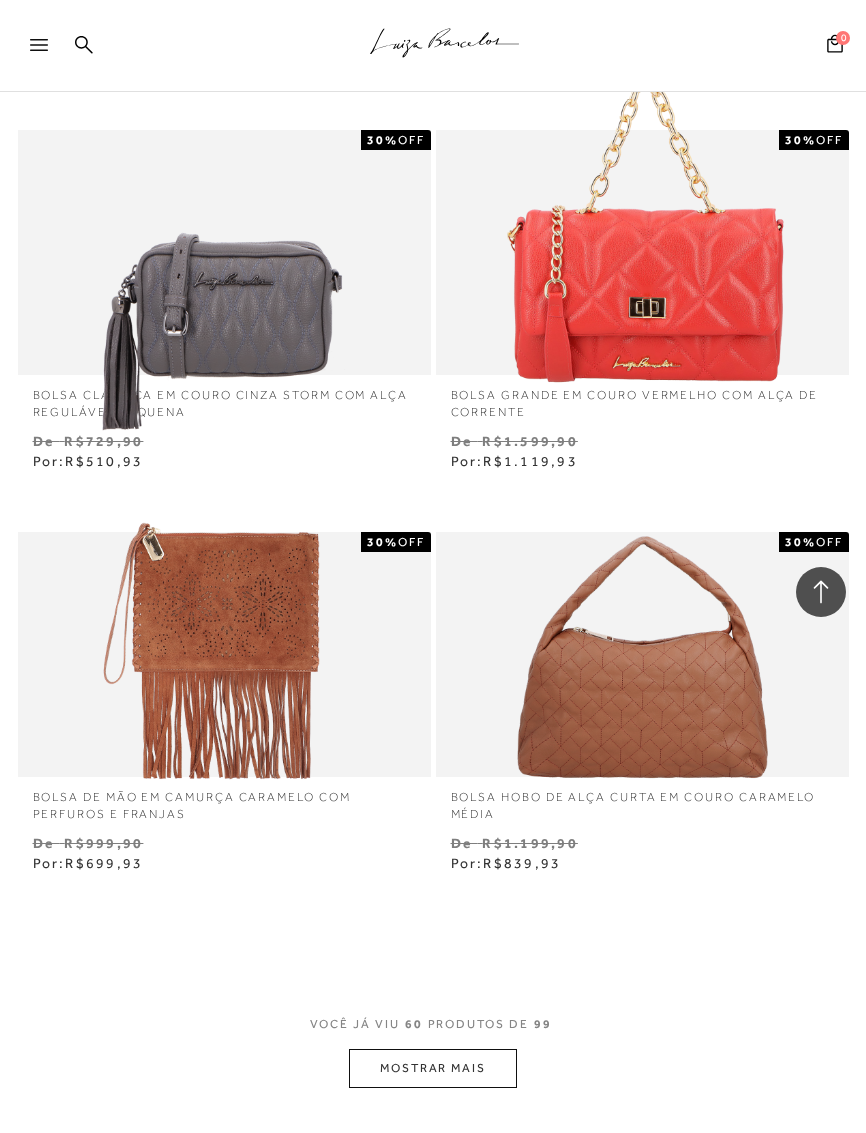 click on "MOSTRAR MAIS" at bounding box center (433, 1068) 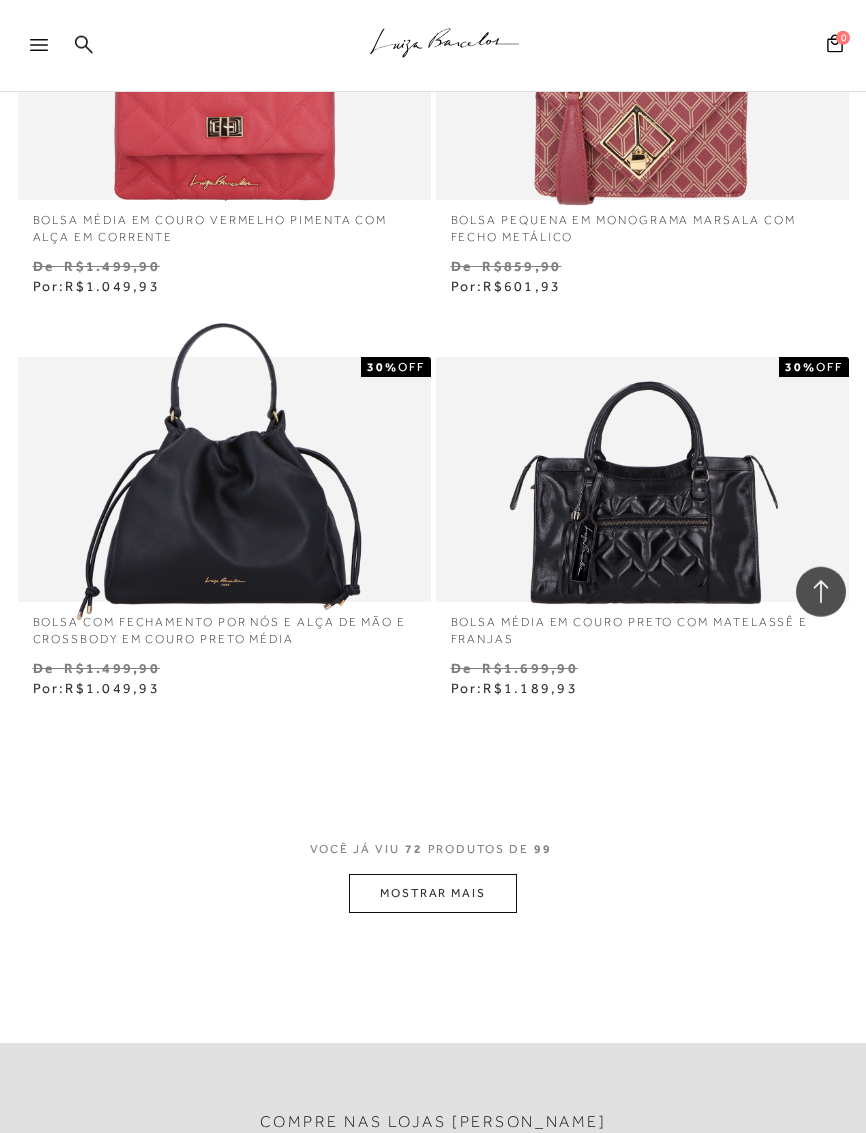 scroll, scrollTop: 11630, scrollLeft: 0, axis: vertical 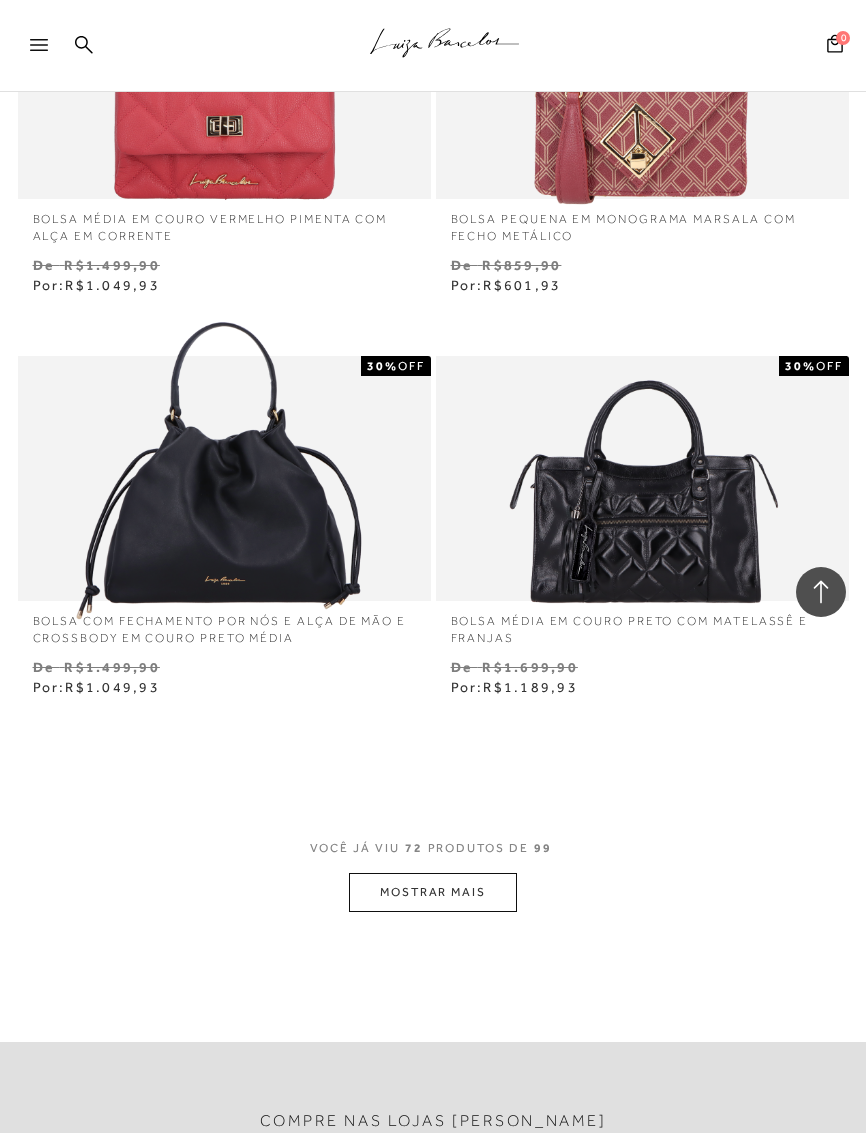 click on "MOSTRAR MAIS" at bounding box center (433, 892) 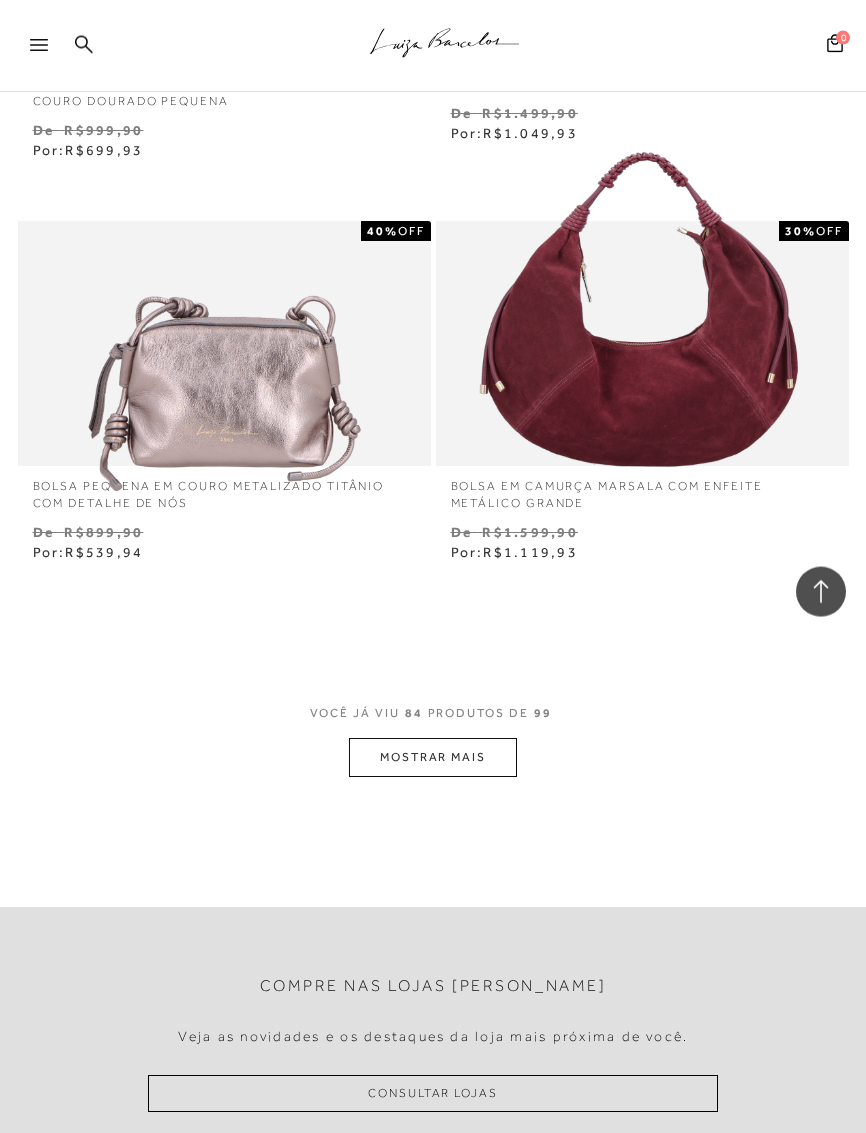 click on "MOSTRAR MAIS" at bounding box center (433, 757) 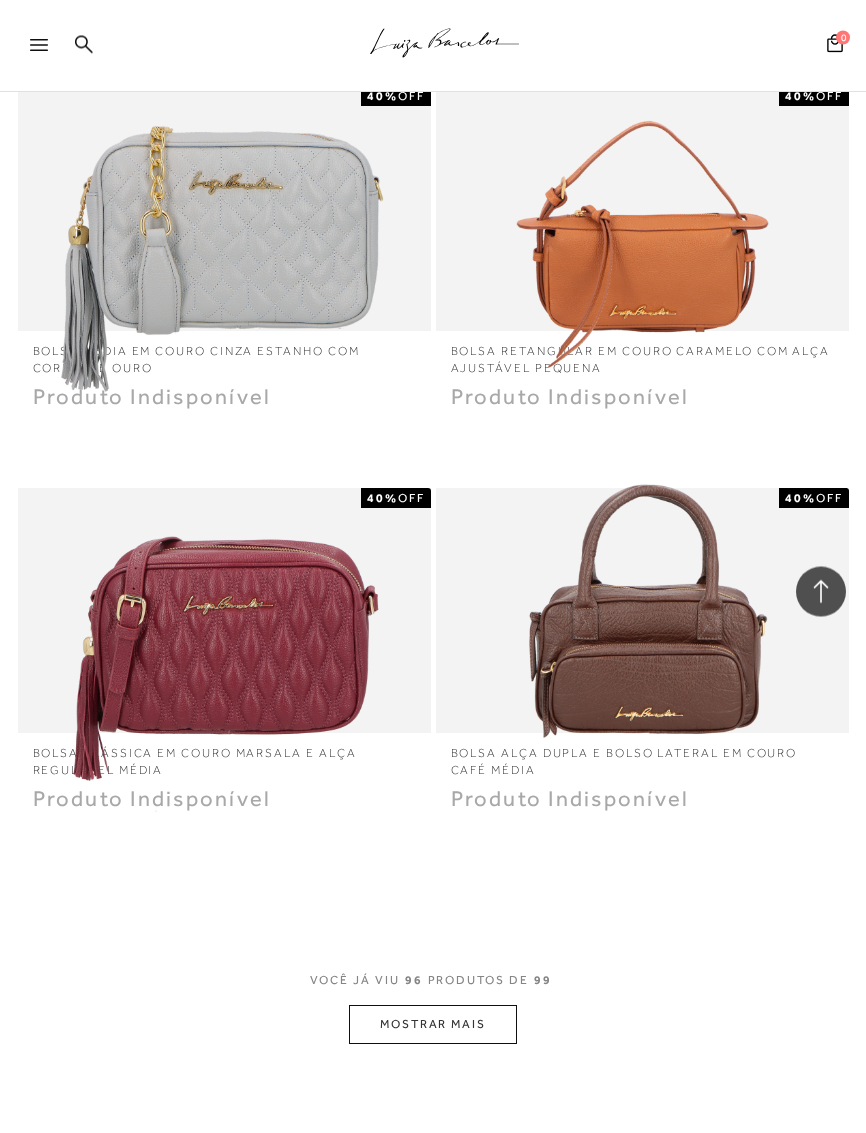 scroll, scrollTop: 16323, scrollLeft: 0, axis: vertical 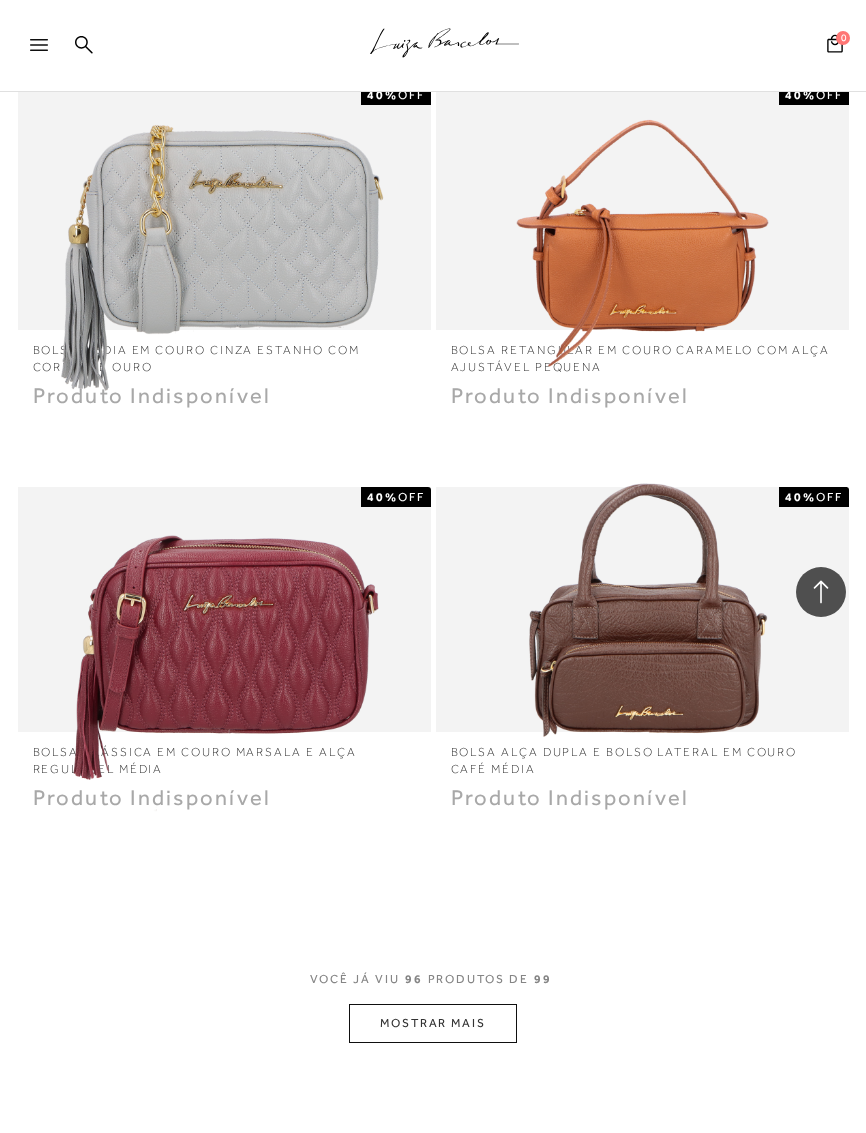 click at bounding box center (48, 51) 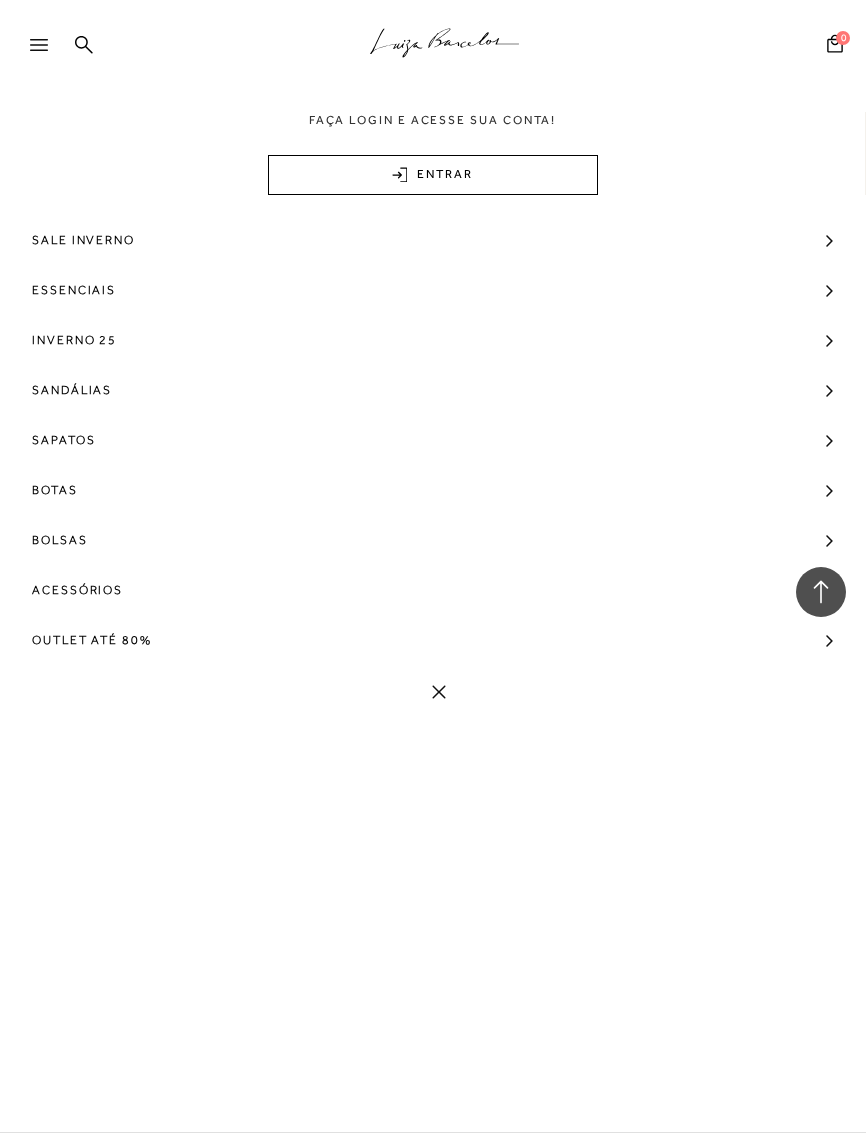 click on "Bolsas" at bounding box center [433, 540] 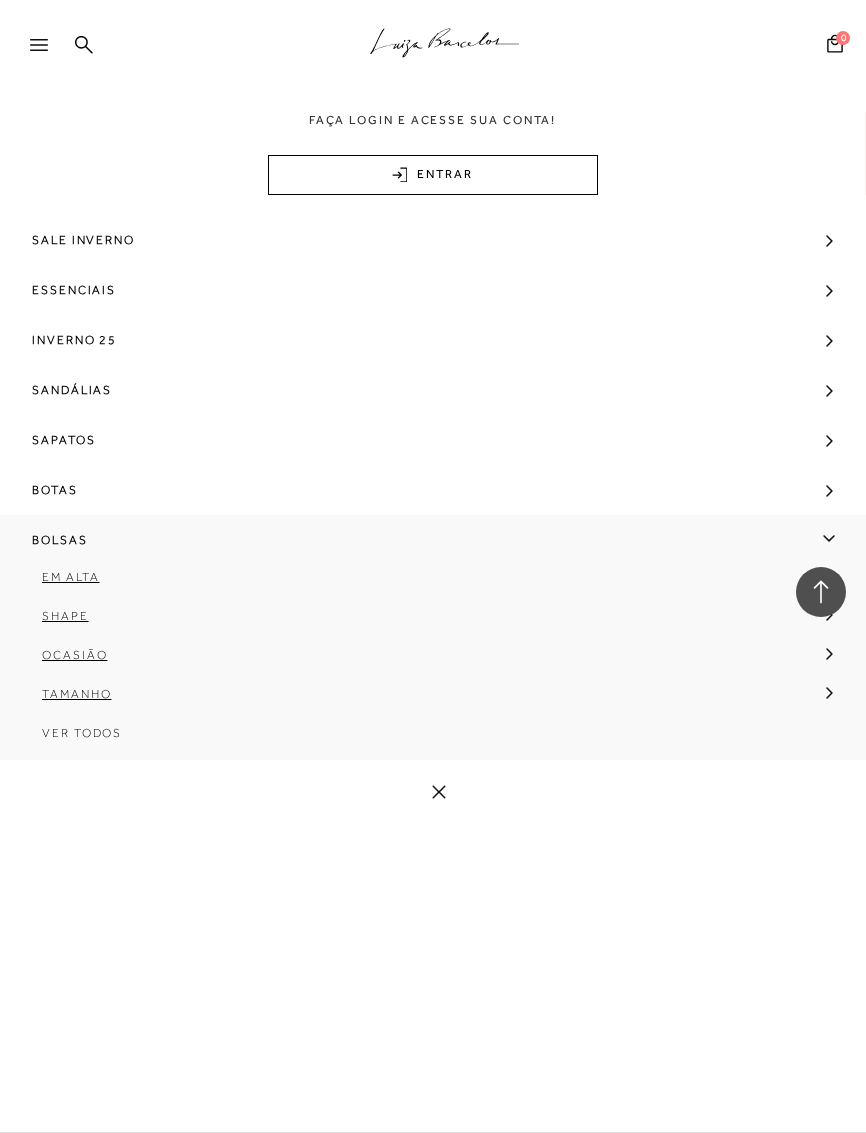 click on "Ver Todos" at bounding box center (82, 733) 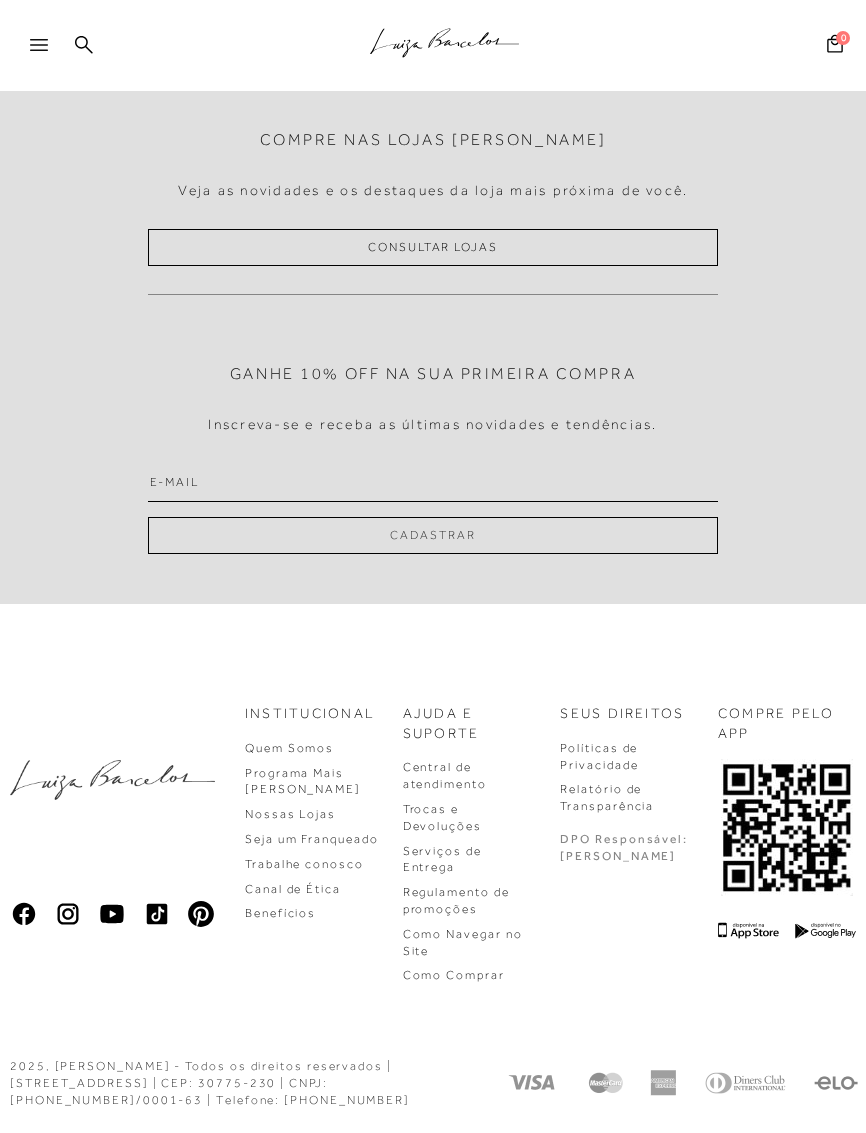 scroll, scrollTop: 0, scrollLeft: 0, axis: both 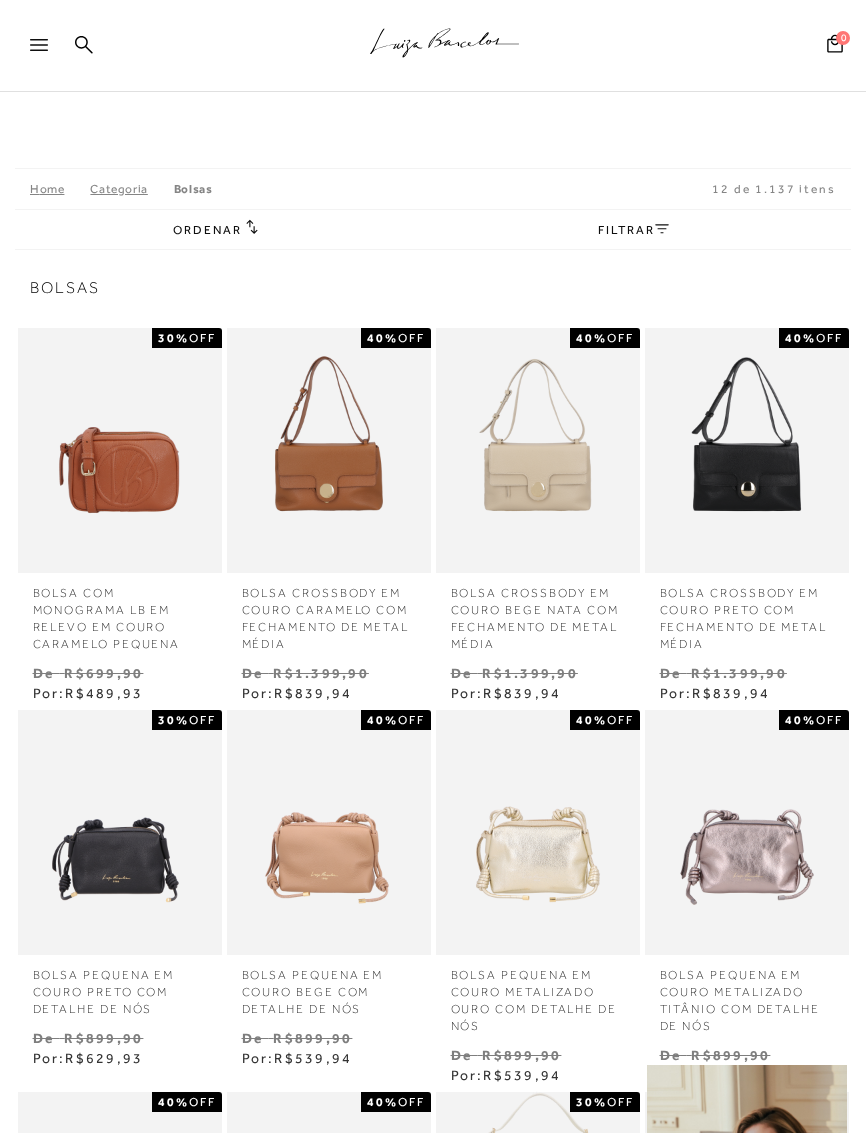 click on "Ordenar
Ordenar por
Padrão
Lançamentos
[GEOGRAPHIC_DATA]" at bounding box center (433, 229) 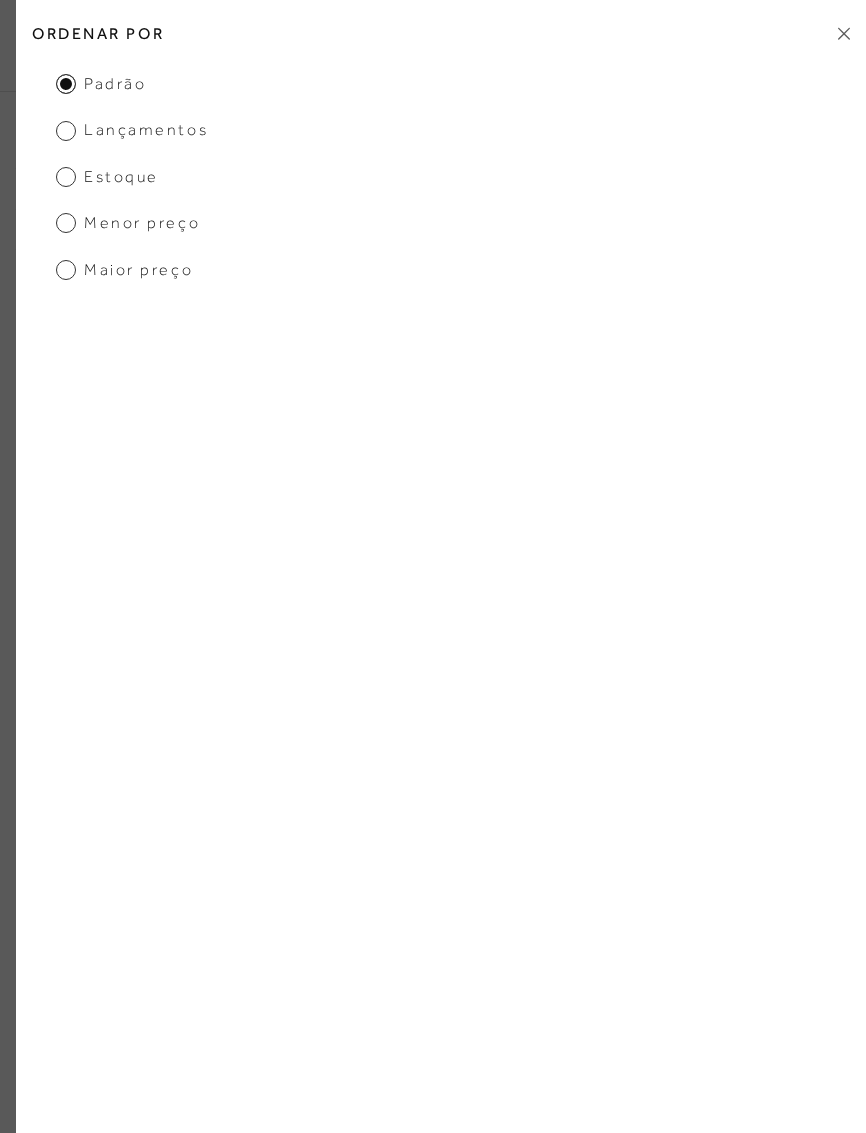click on "Menor preço" at bounding box center (128, 223) 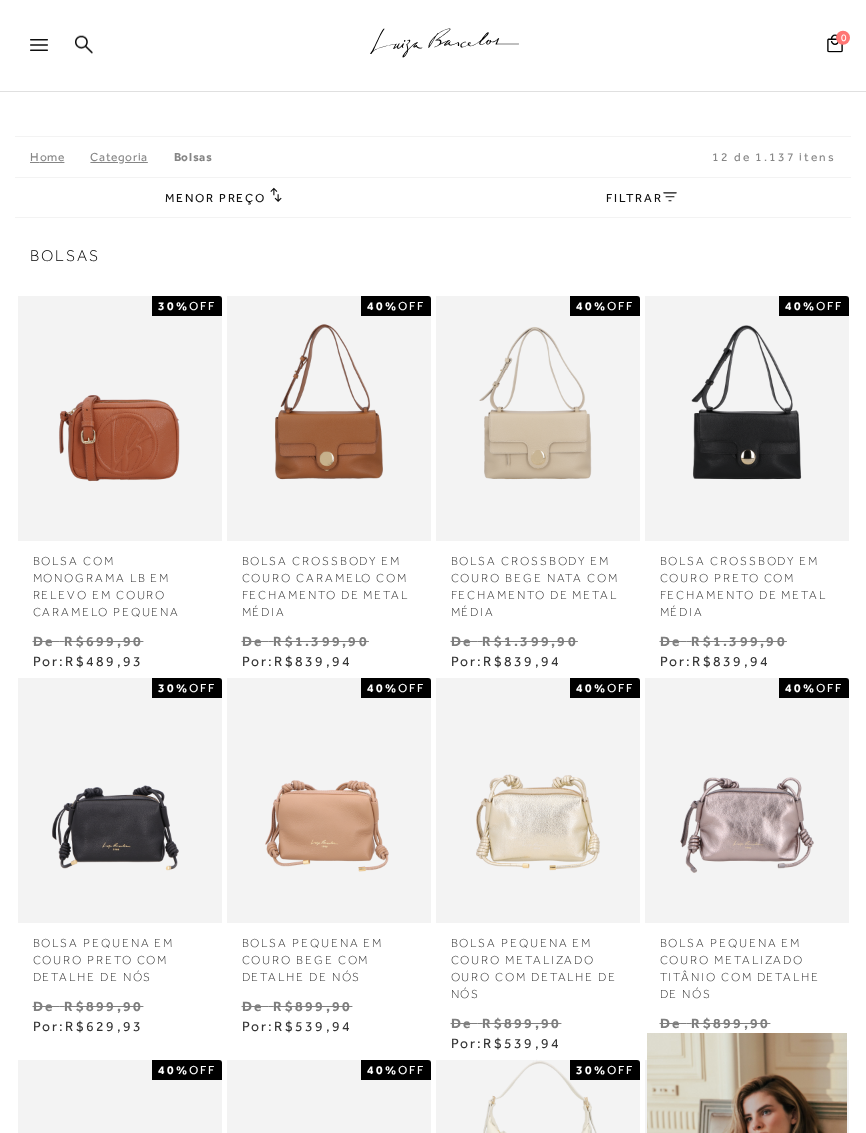scroll, scrollTop: 33, scrollLeft: 0, axis: vertical 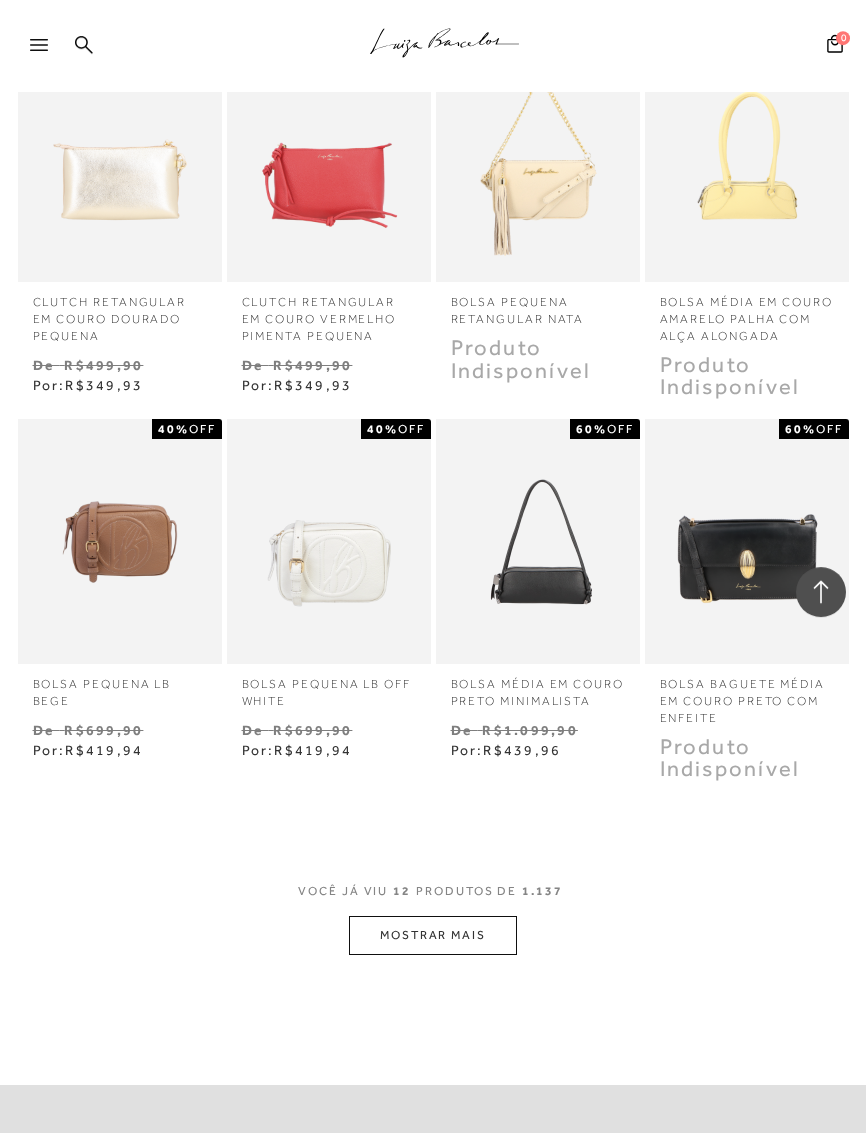 click on "MOSTRAR MAIS" at bounding box center (433, 935) 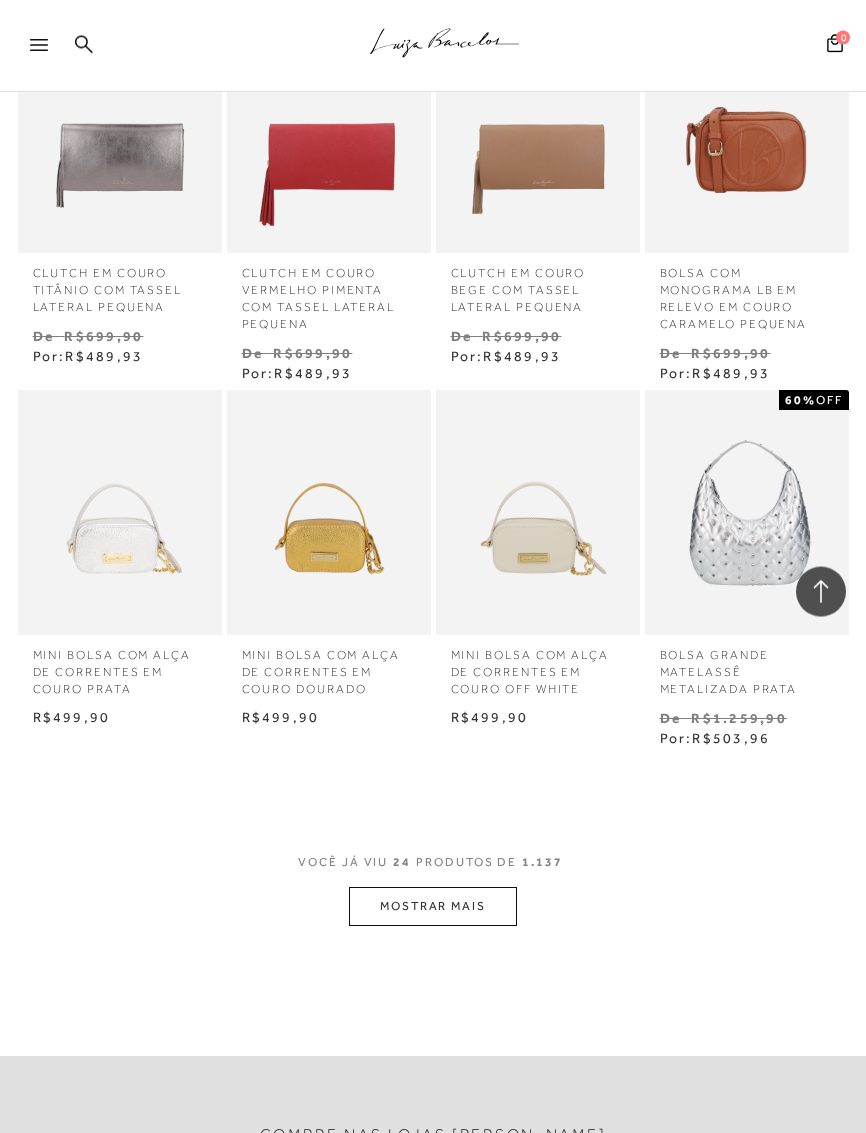 scroll, scrollTop: 3096, scrollLeft: 0, axis: vertical 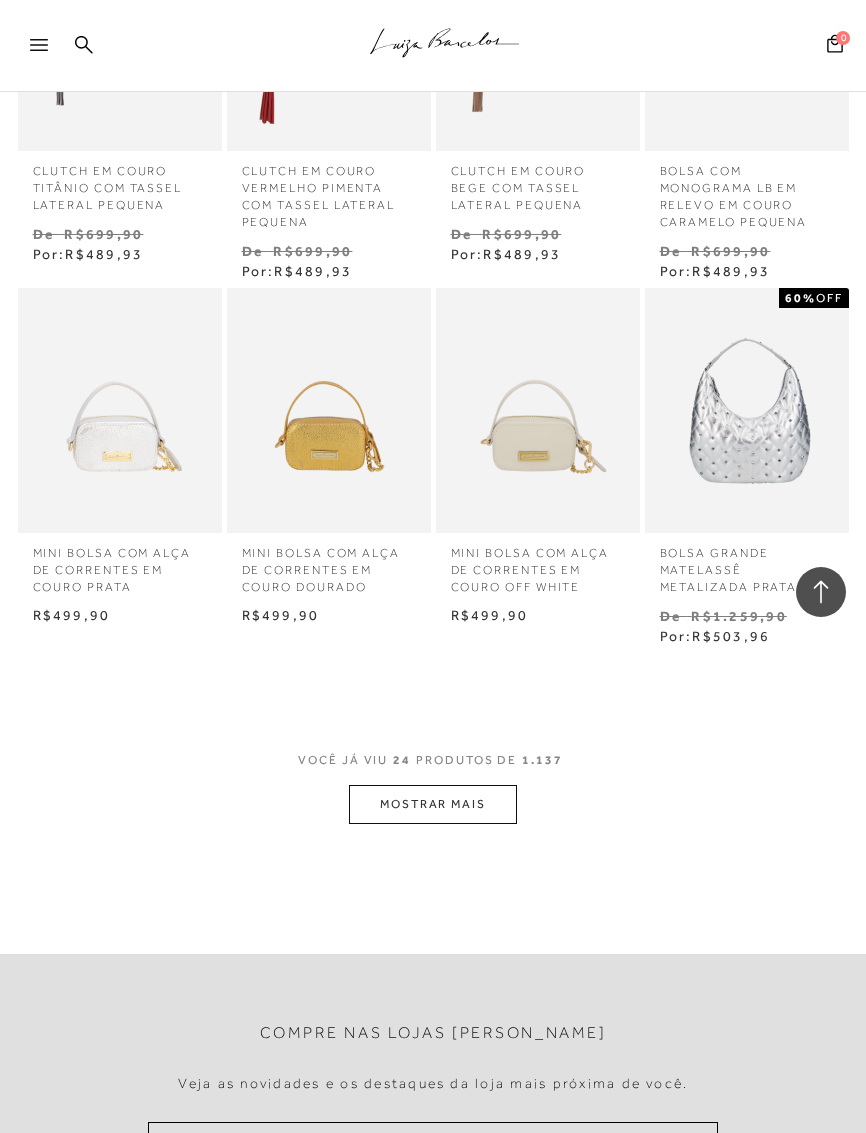 click on "MOSTRAR MAIS" at bounding box center [433, 804] 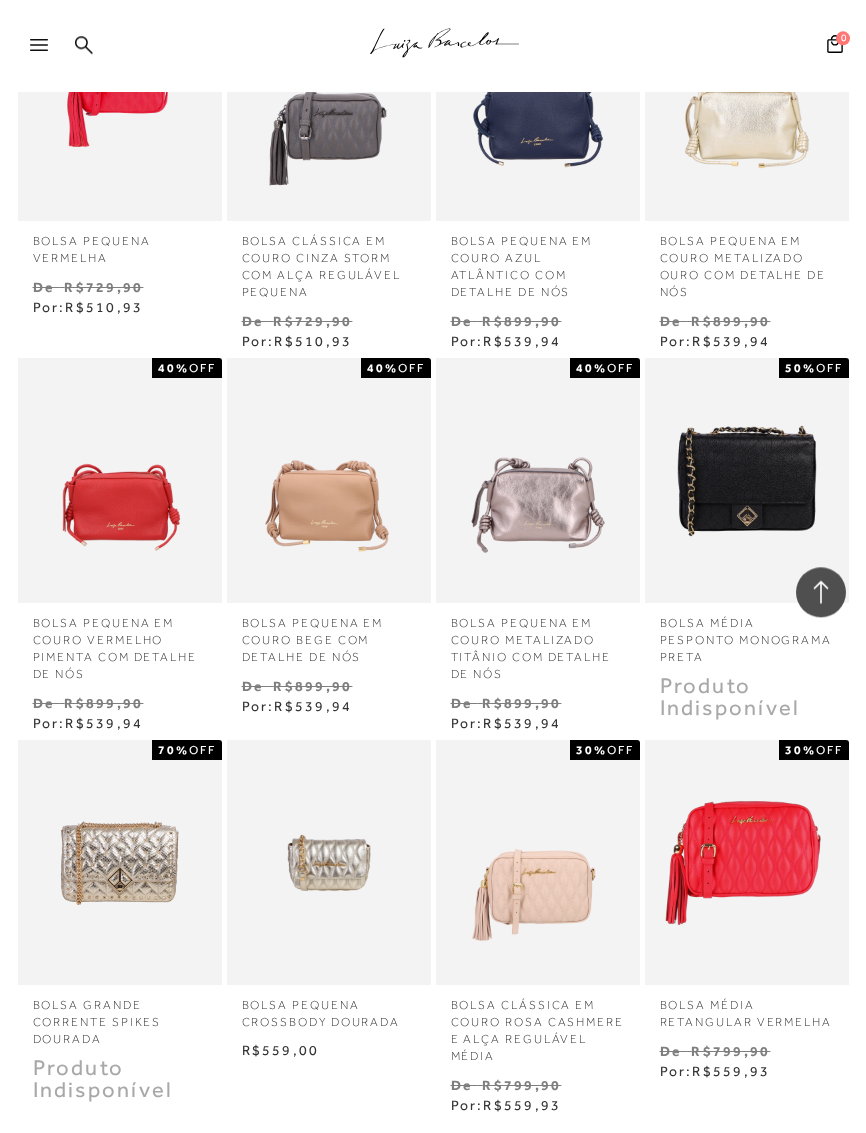 scroll, scrollTop: 4110, scrollLeft: 0, axis: vertical 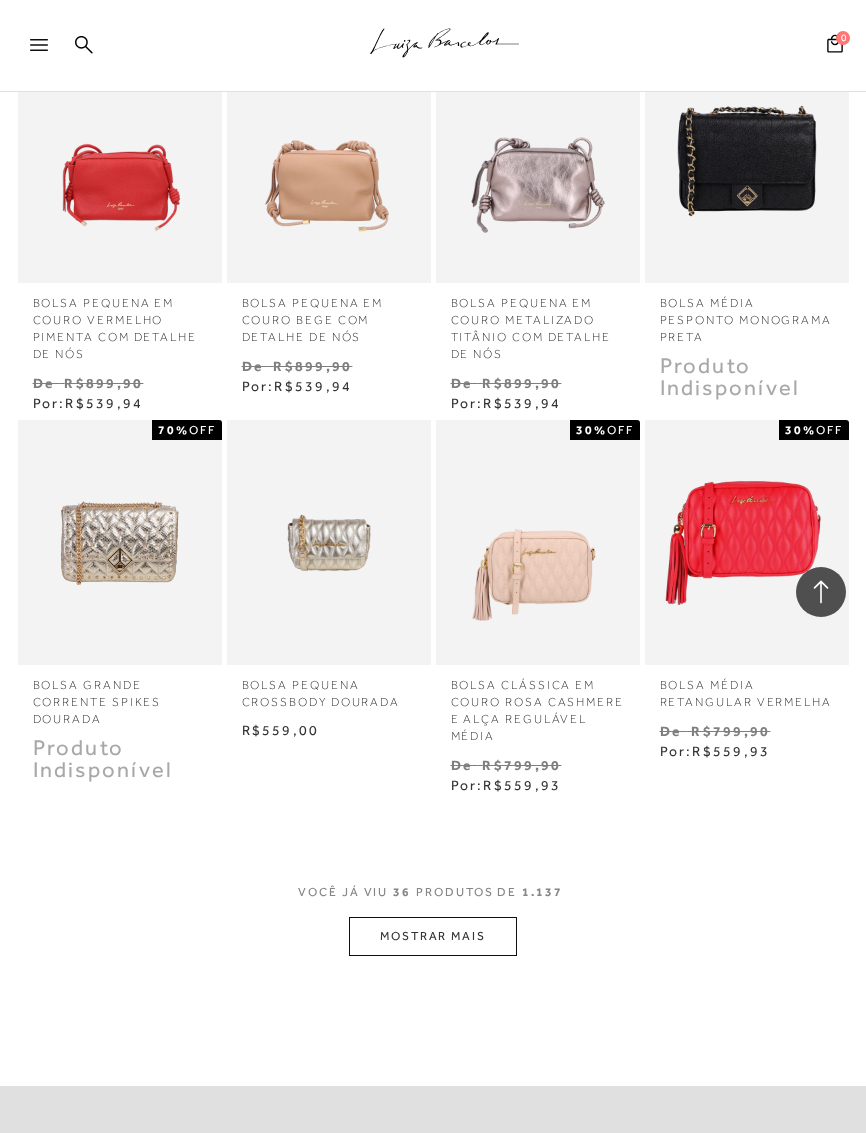 click on "MOSTRAR MAIS" at bounding box center (433, 936) 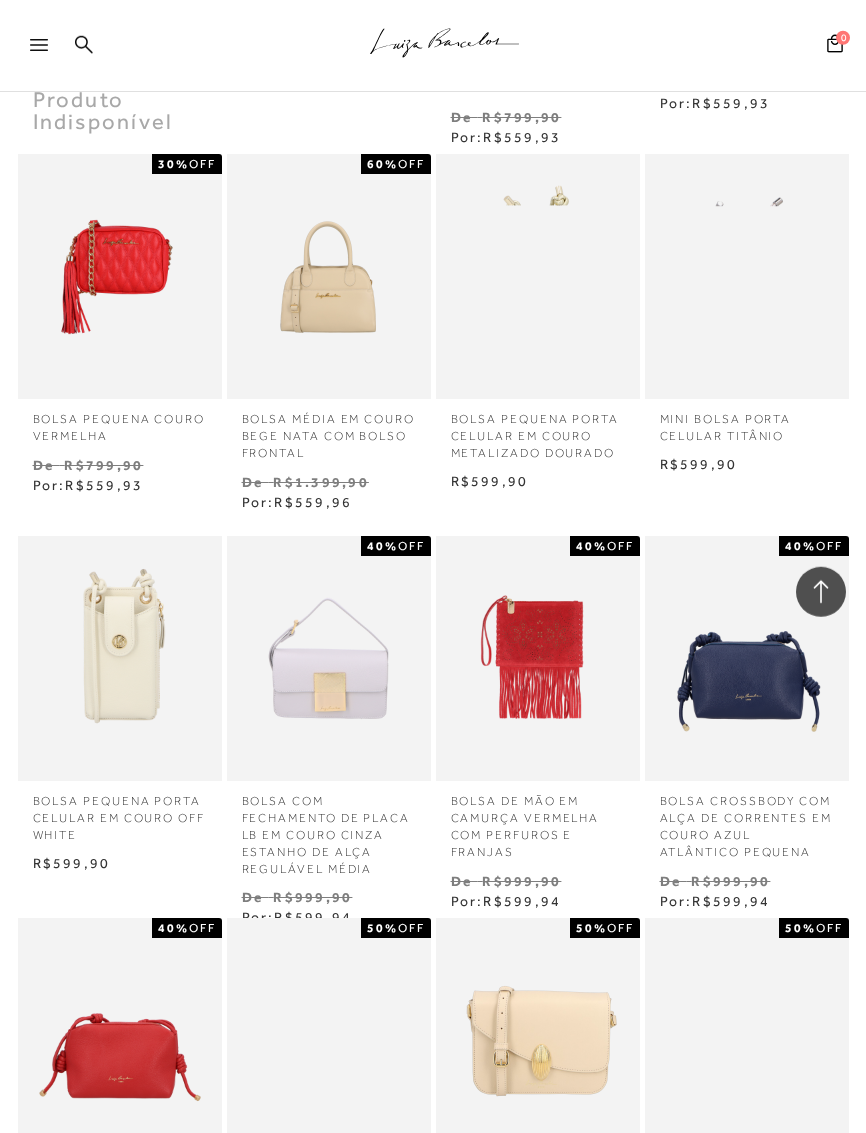 scroll, scrollTop: 4760, scrollLeft: 0, axis: vertical 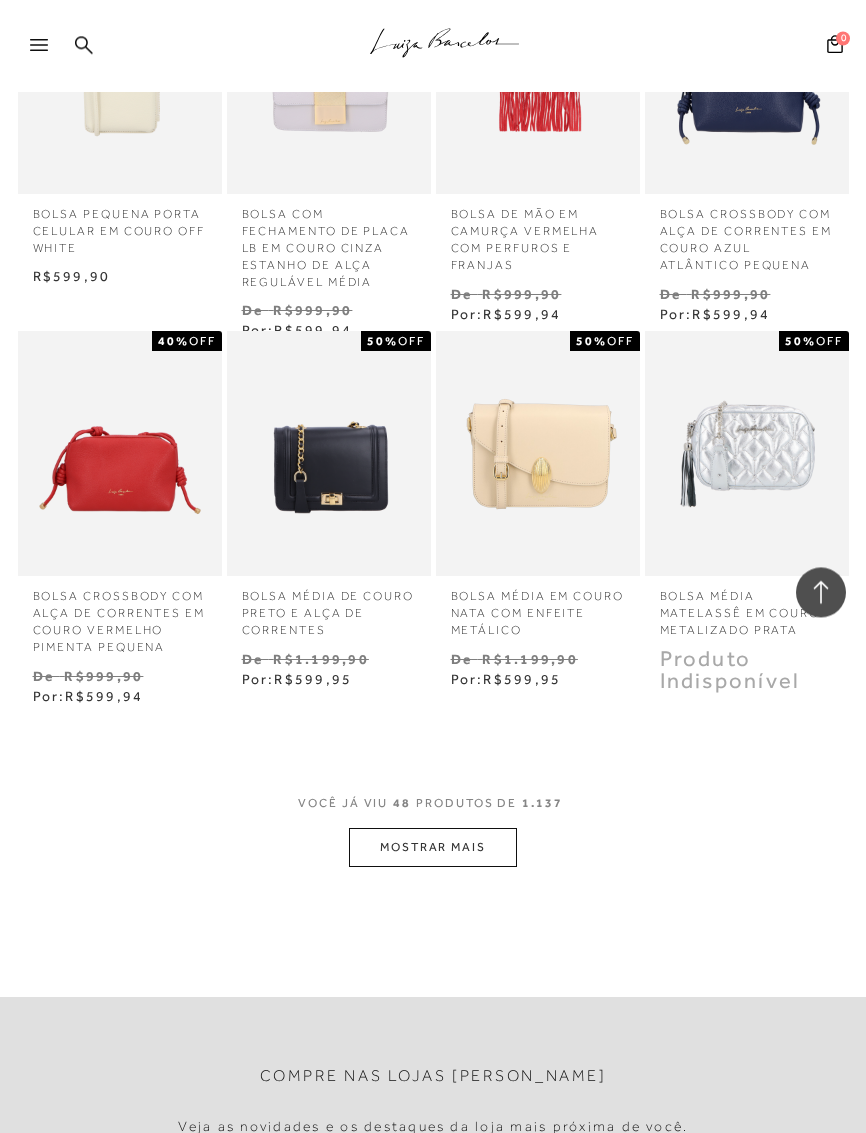click on "MOSTRAR MAIS" at bounding box center [433, 847] 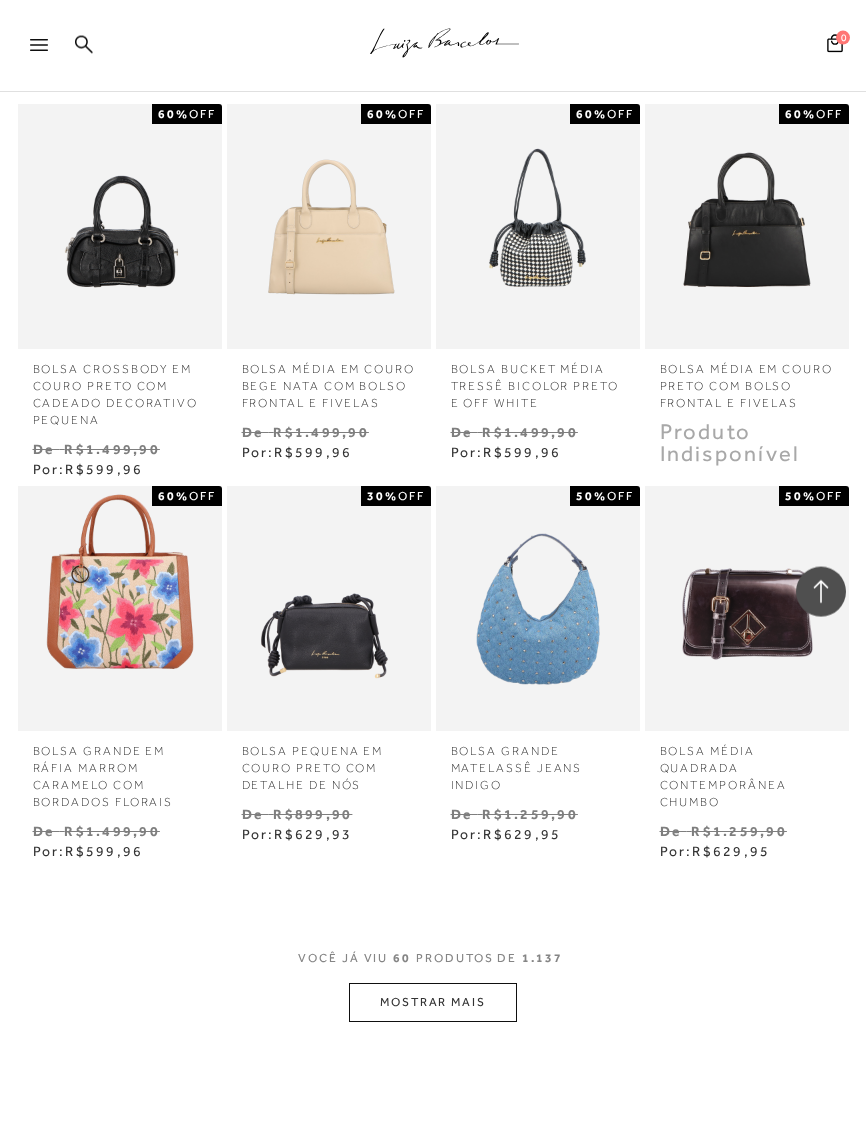scroll, scrollTop: 6350, scrollLeft: 0, axis: vertical 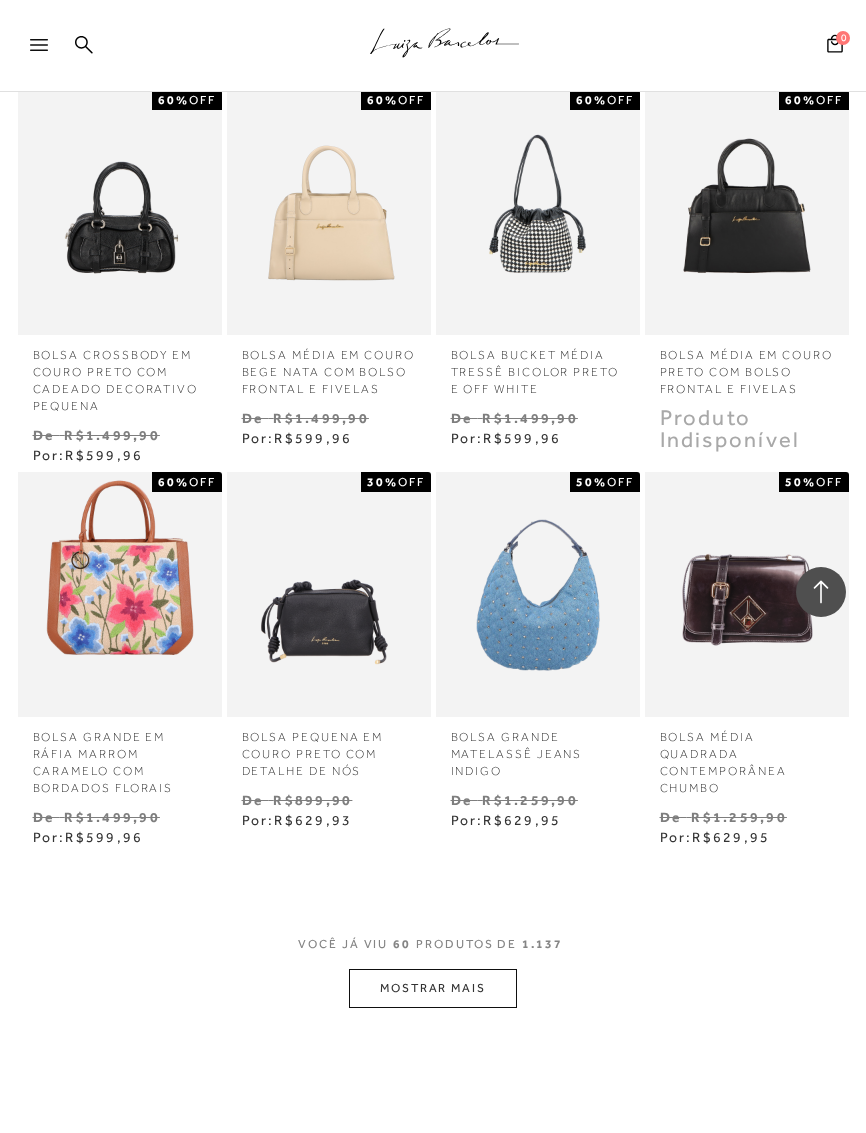 click on "MOSTRAR MAIS" at bounding box center [433, 988] 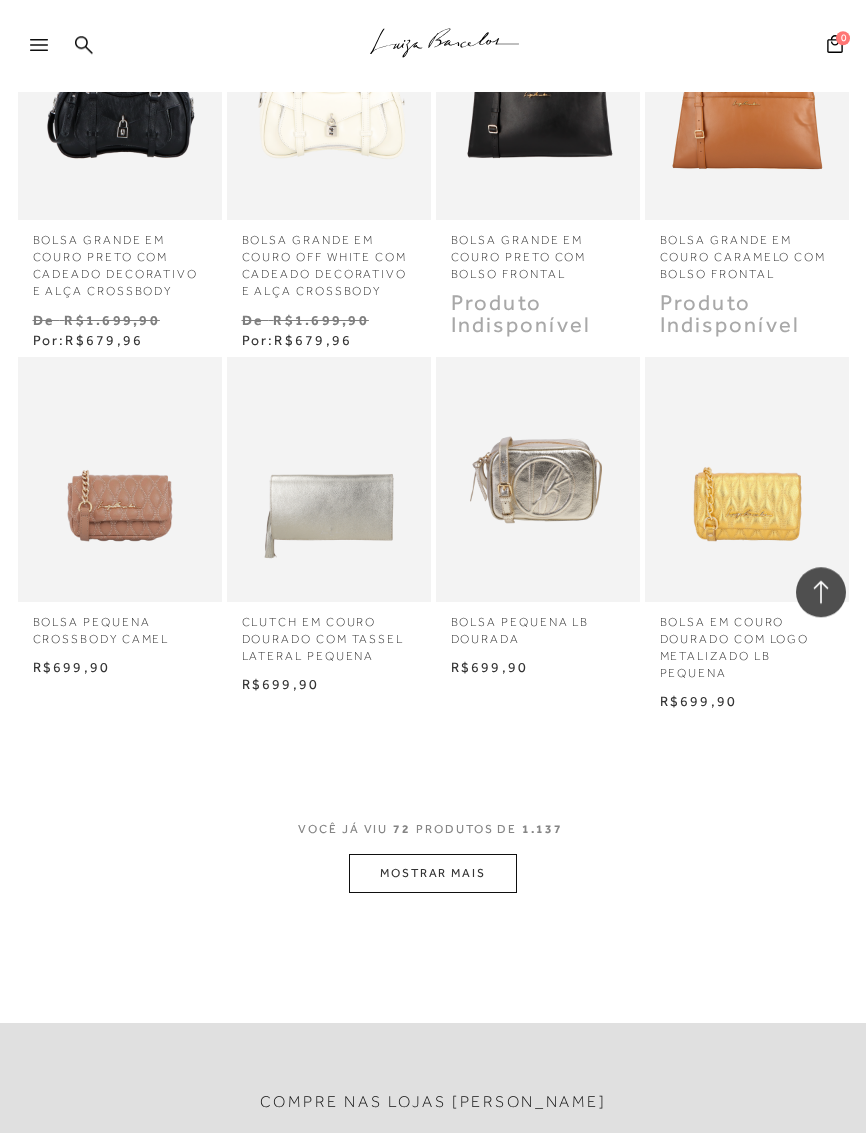 click on "MOSTRAR MAIS" at bounding box center (433, 873) 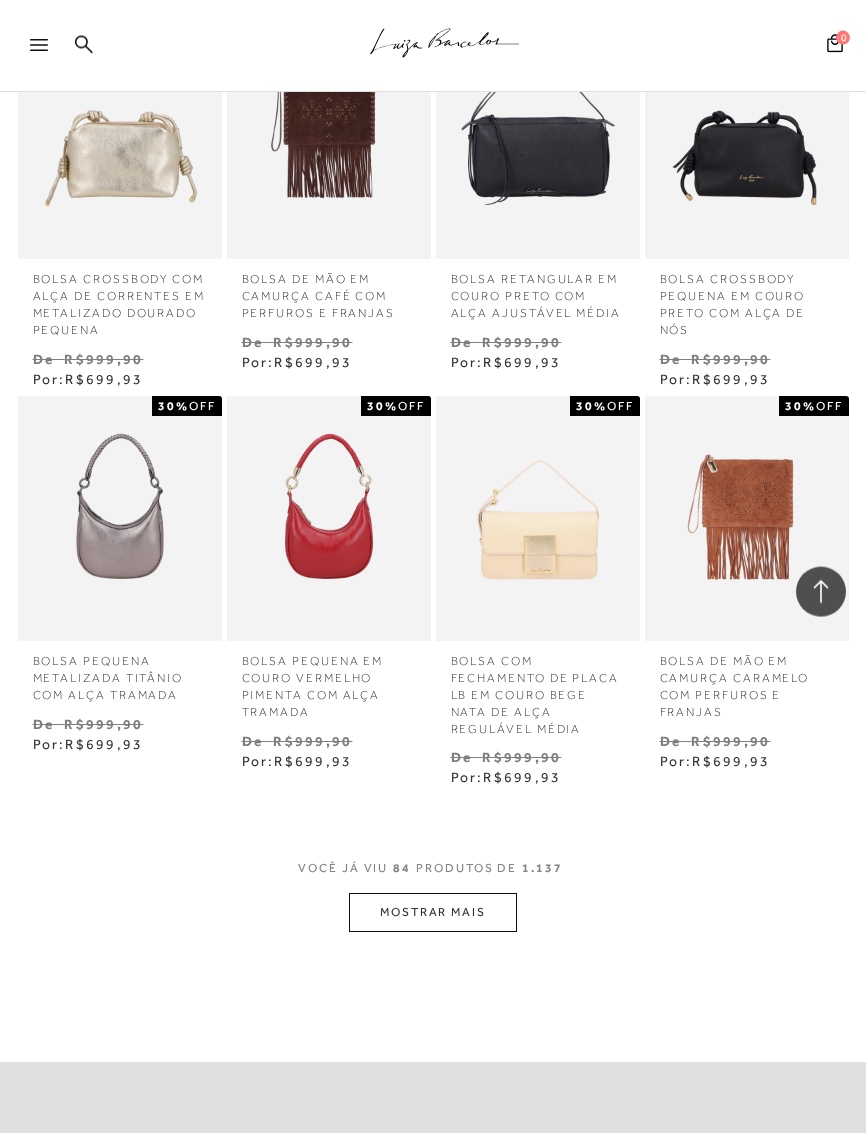scroll, scrollTop: 8719, scrollLeft: 0, axis: vertical 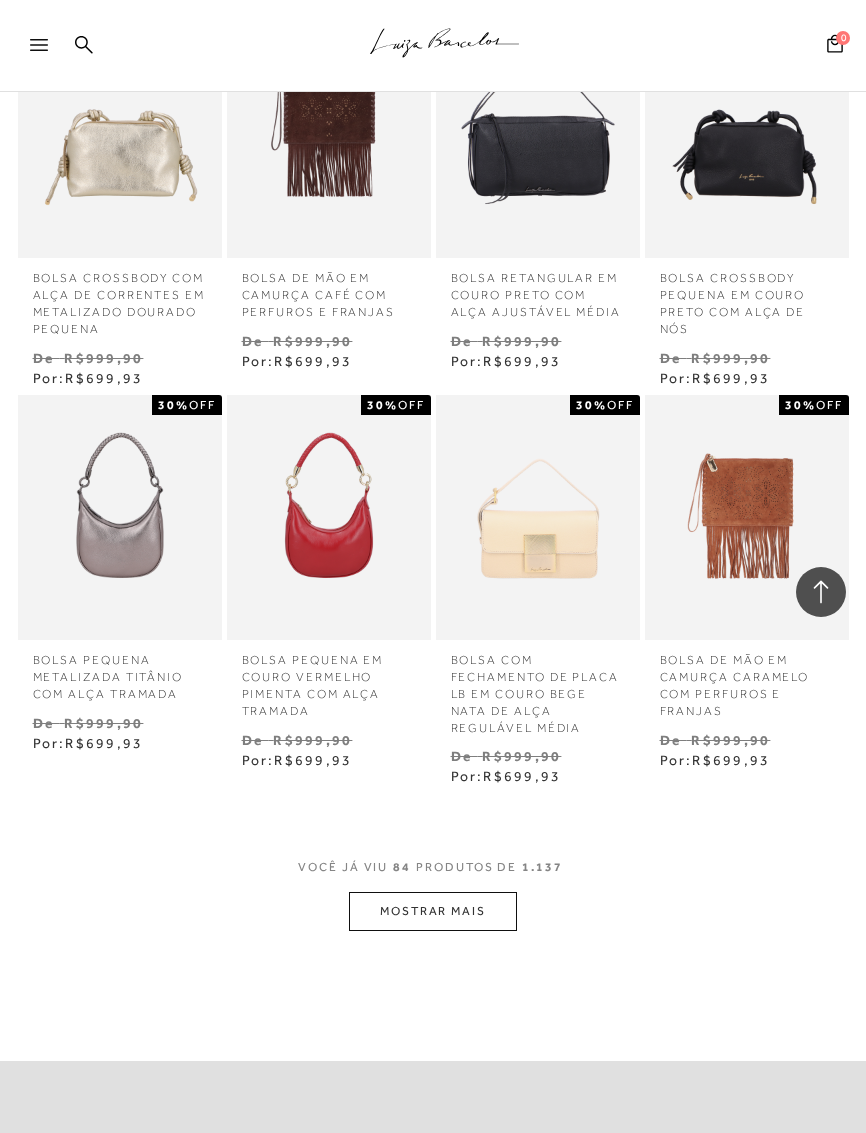 click on "MOSTRAR MAIS" at bounding box center [433, 911] 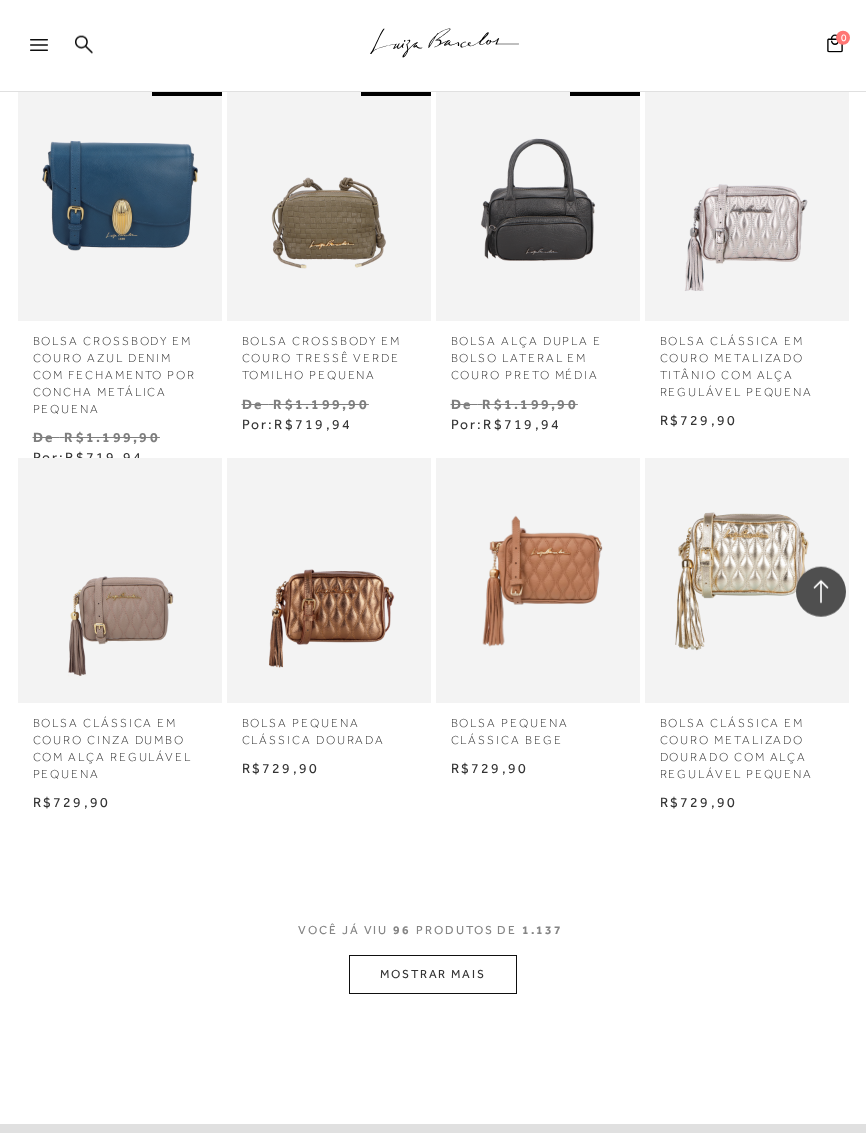 click on "MOSTRAR MAIS" at bounding box center (433, 974) 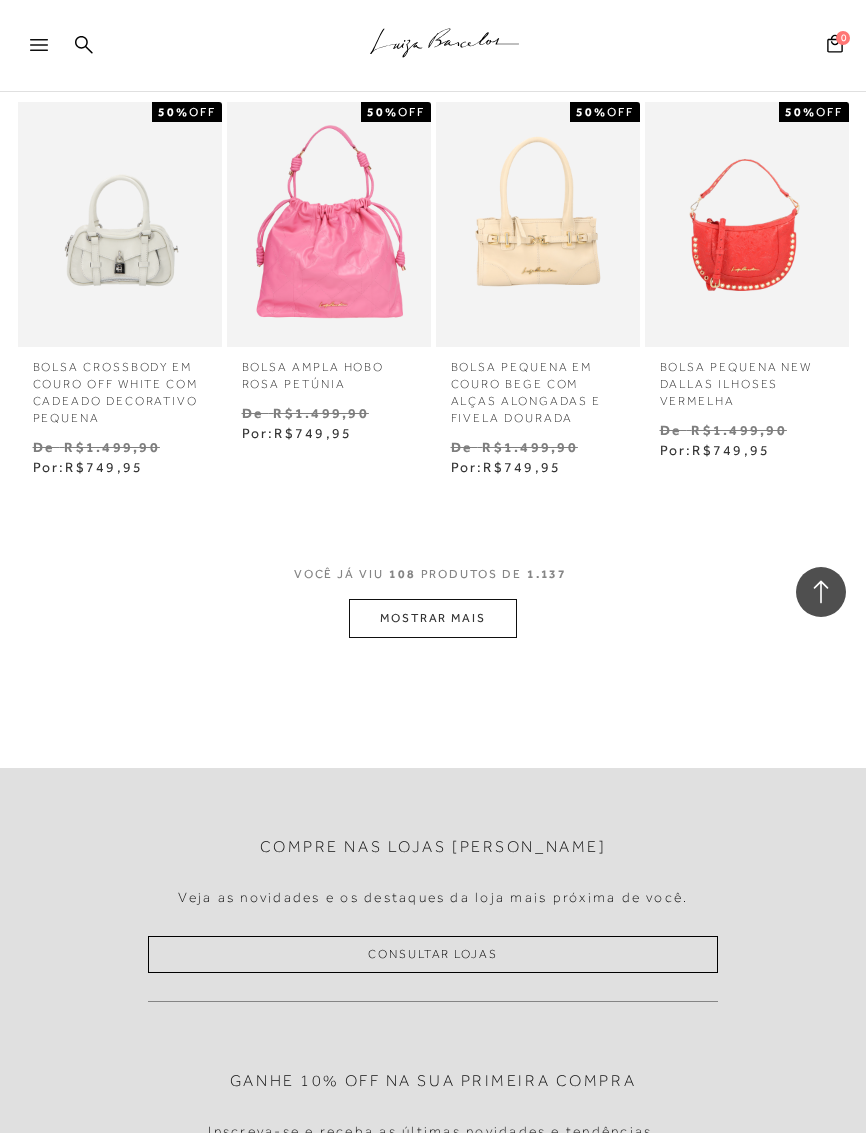 scroll, scrollTop: 11305, scrollLeft: 0, axis: vertical 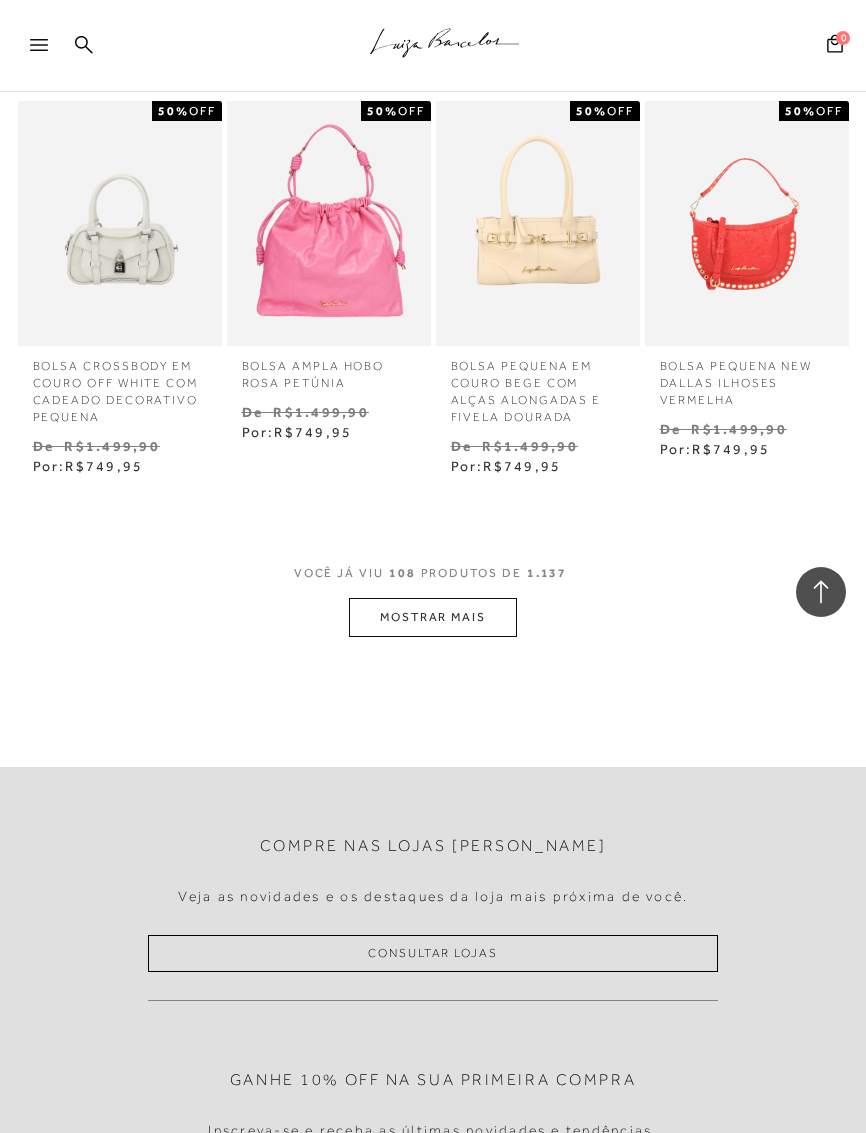 click on "MOSTRAR MAIS" at bounding box center (433, 617) 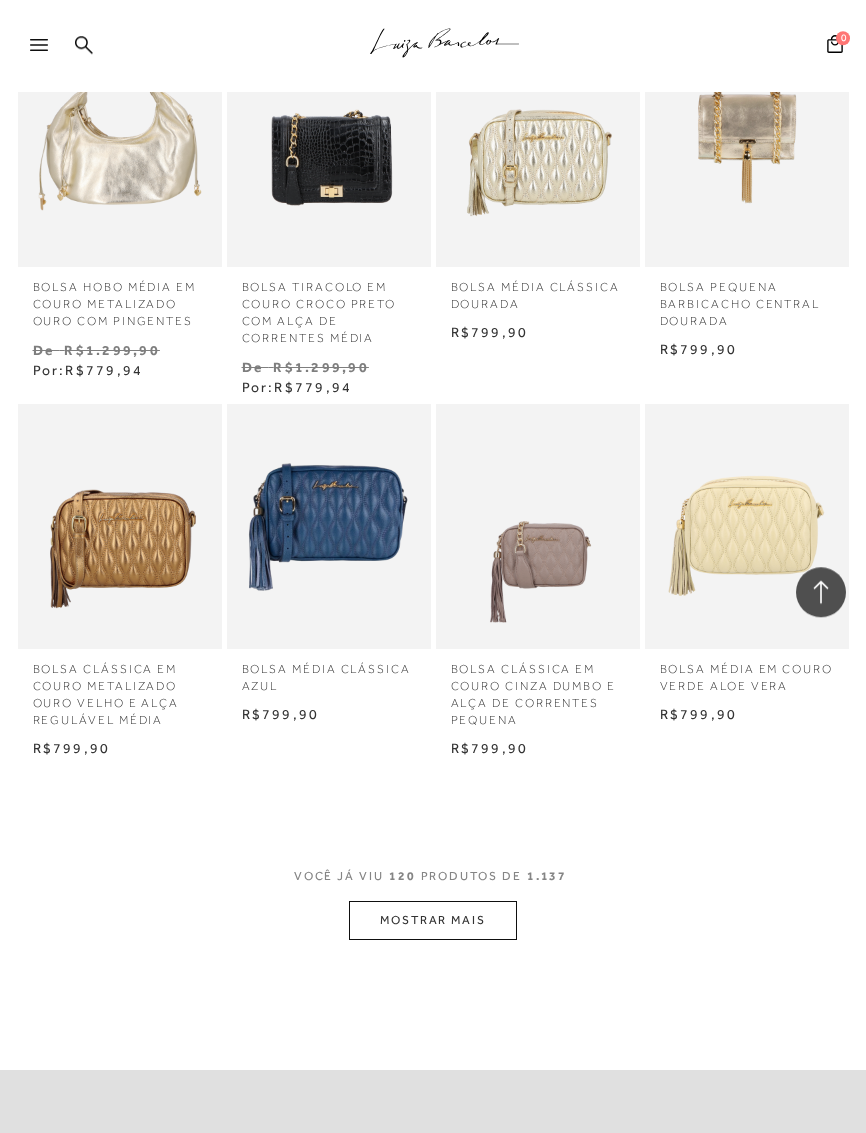 scroll, scrollTop: 12148, scrollLeft: 0, axis: vertical 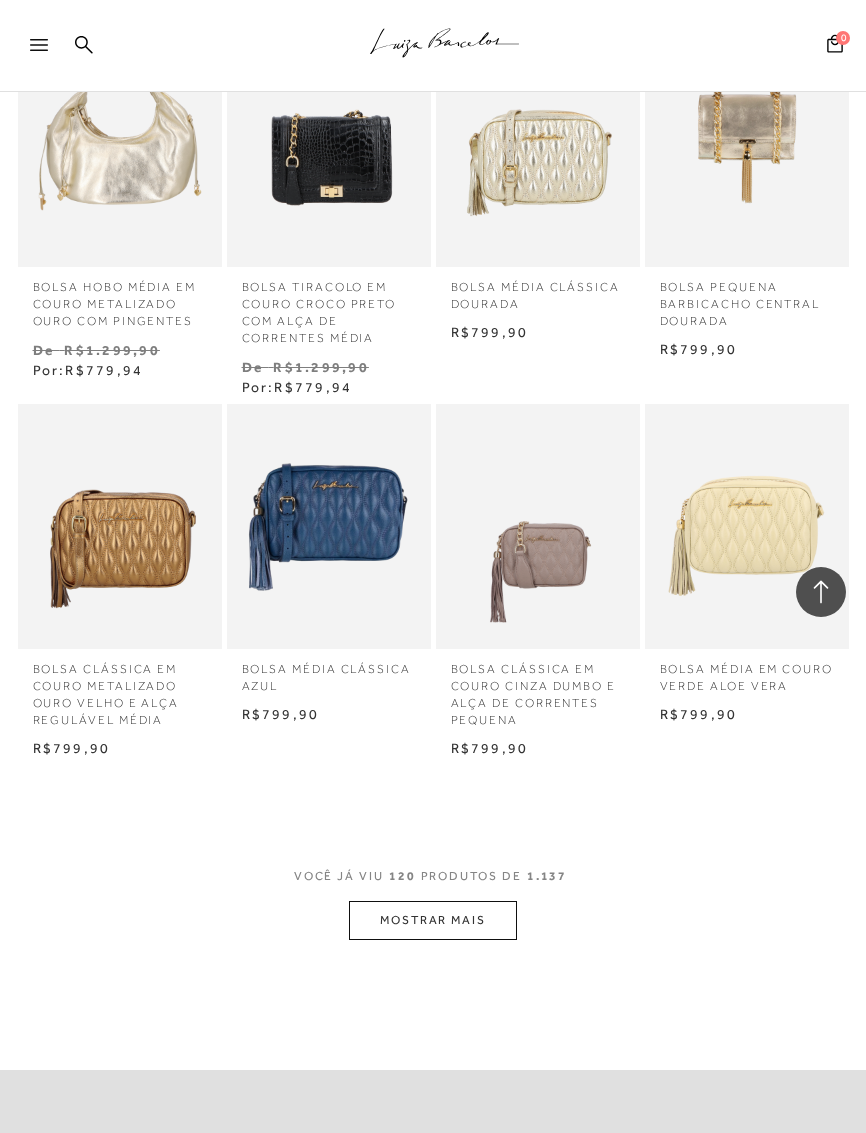 click on "MOSTRAR MAIS" at bounding box center (433, 920) 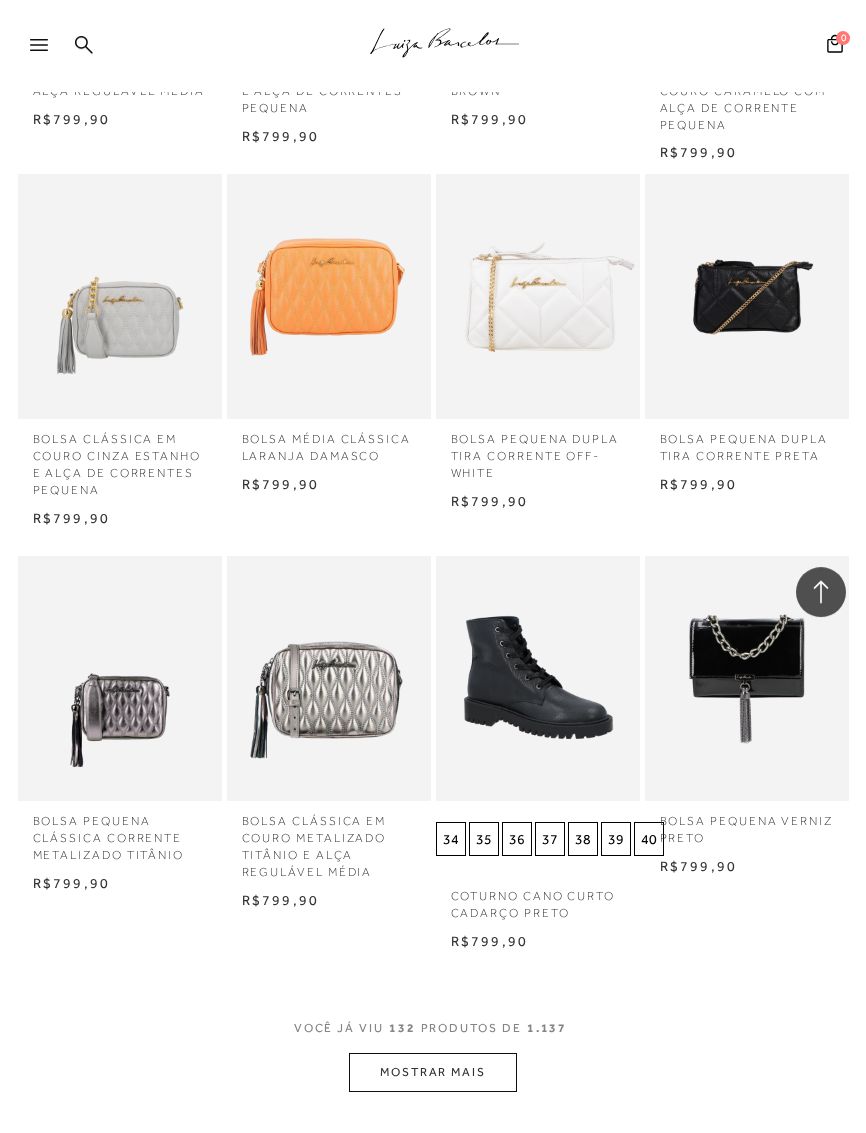 scroll, scrollTop: 13141, scrollLeft: 0, axis: vertical 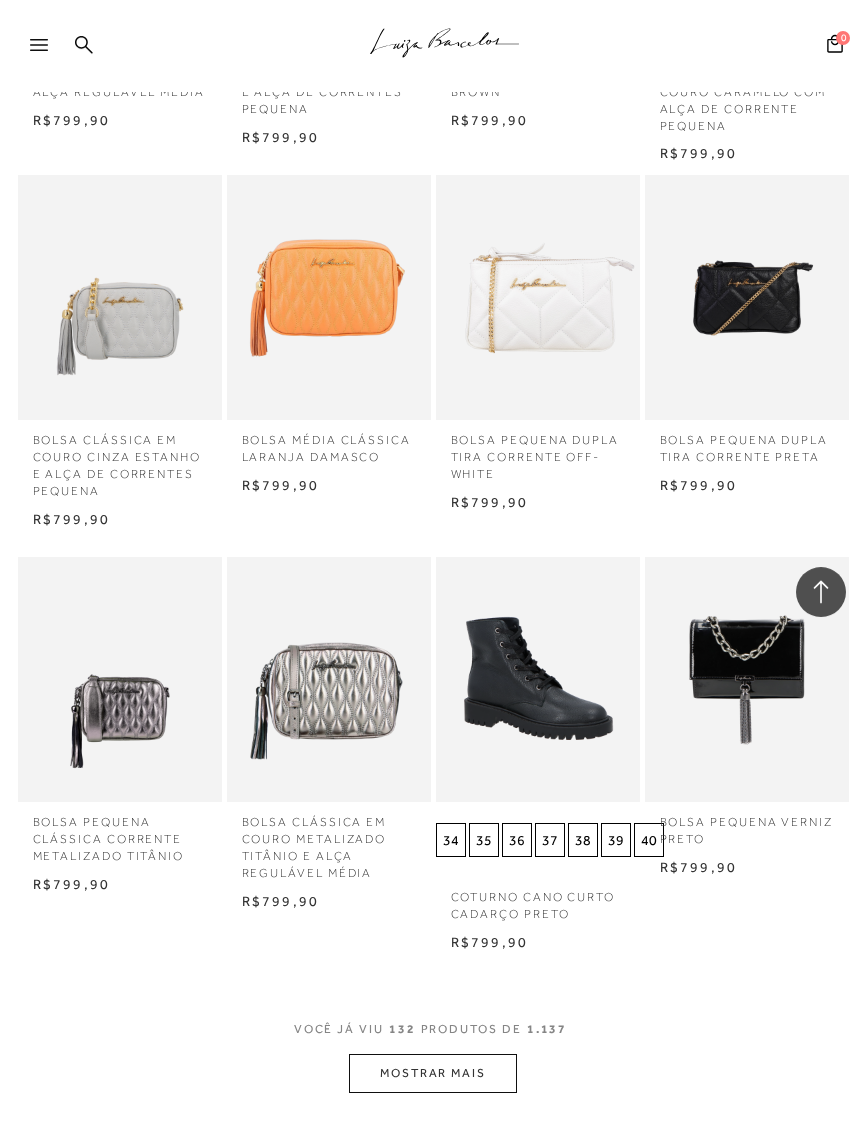 click on "MOSTRAR MAIS" at bounding box center (433, 1073) 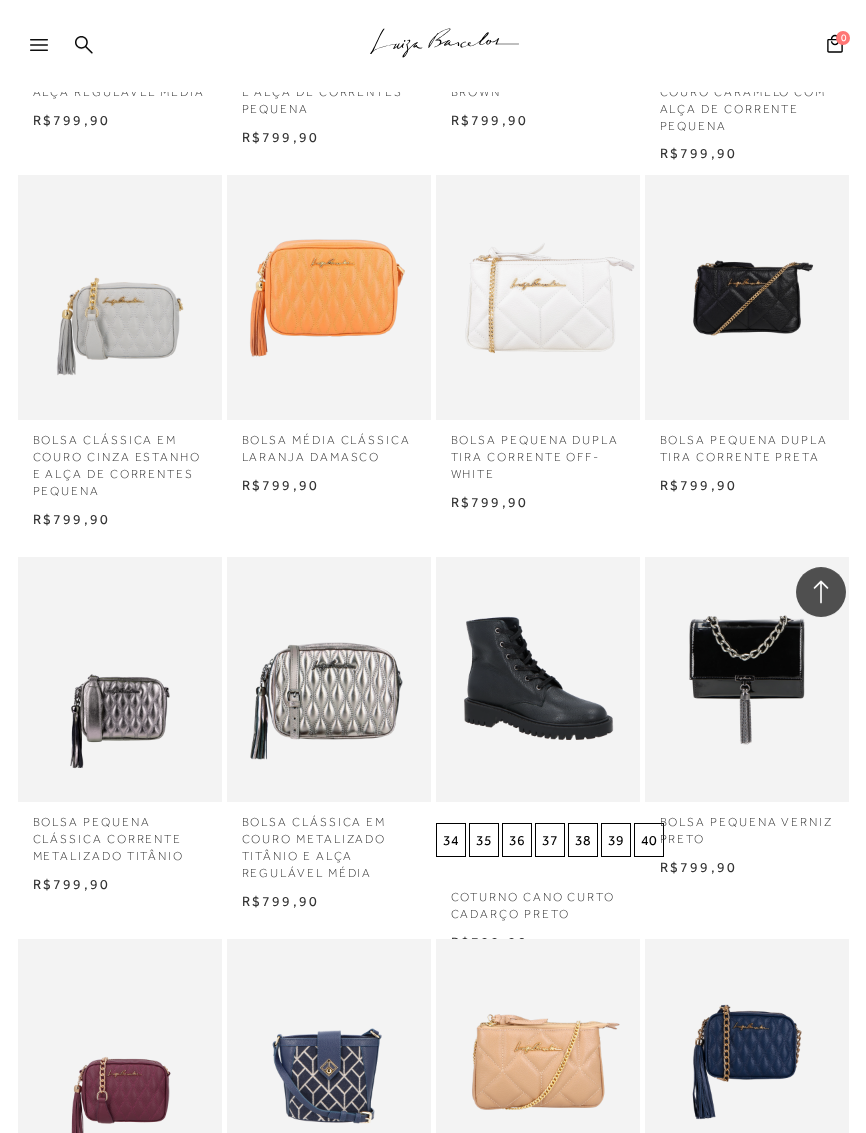 scroll, scrollTop: 13141, scrollLeft: 0, axis: vertical 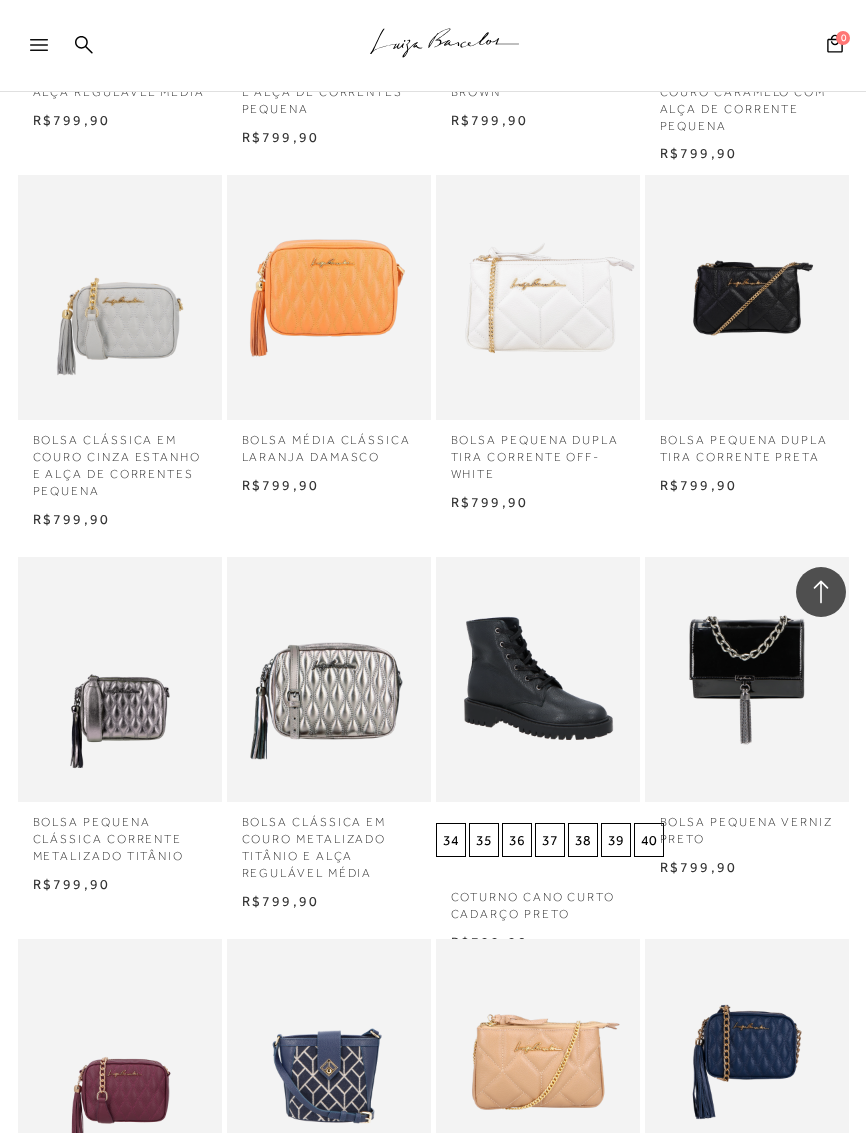 click on "BOLSA CLÁSSICA EM COURO CINZA ESTANHO E ALÇA DE CORRENTES PEQUENA" at bounding box center [120, 459] 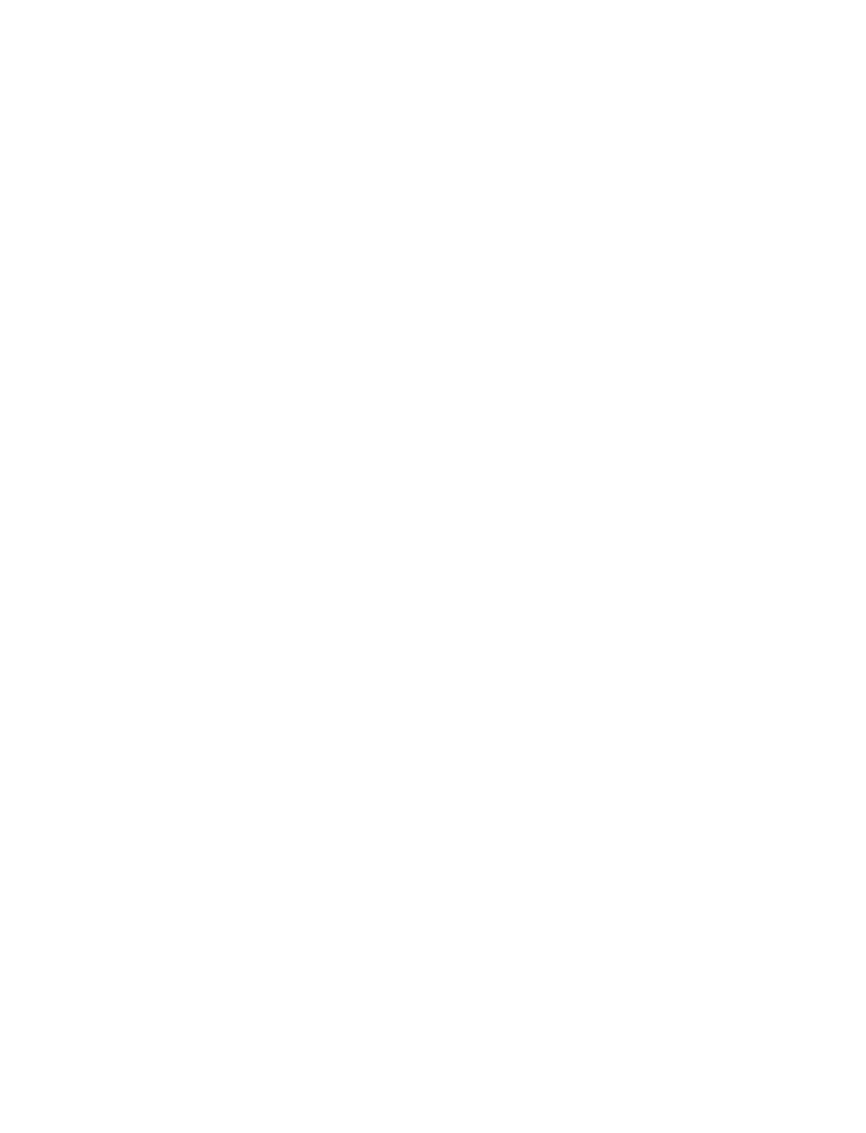 click on "Página de detalhes do produto de BOLSA CLÁSSICA EM COURO CINZA ESTANHO E ALÇA DE CORRENTES PEQUENA está carregada.
.a{fill-rule:evenodd;stroke:#000!important;stroke-width:0!important;}
Faça login e acesse sua conta!
ENTRAR
MAIS LUIZA" at bounding box center (433, 566) 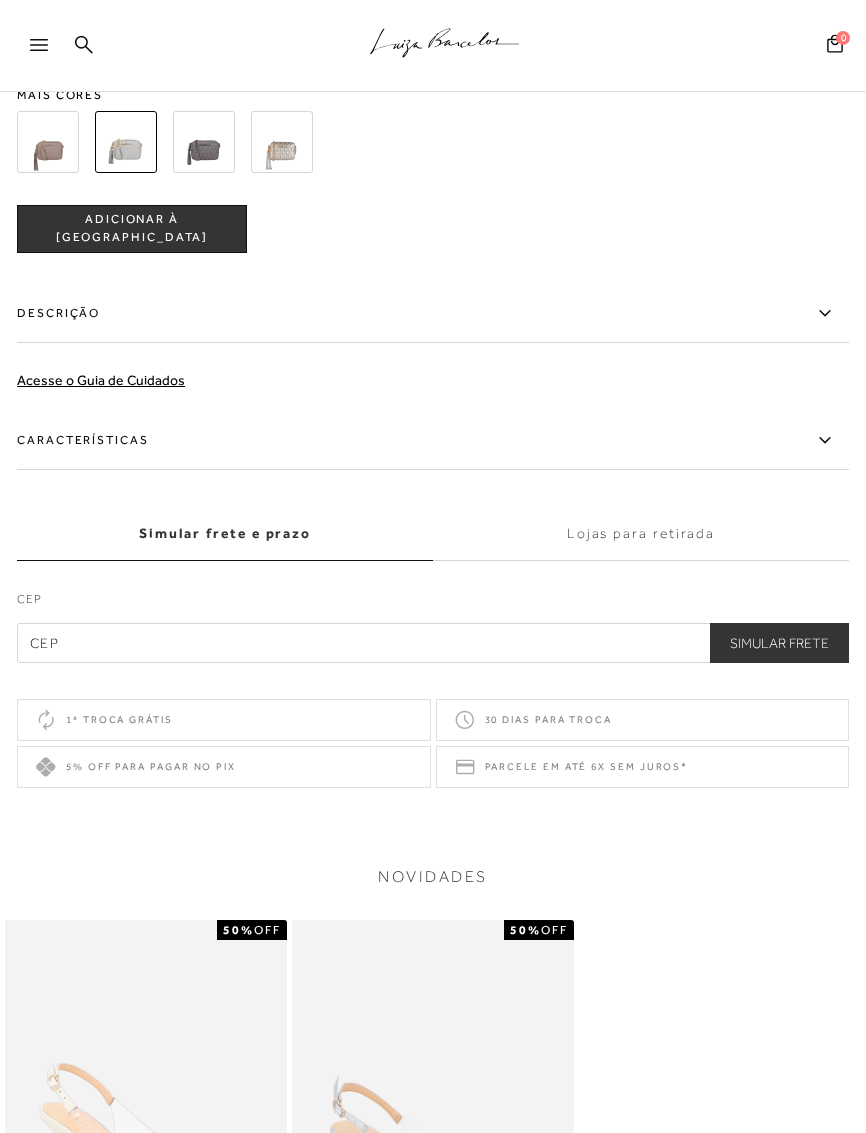 scroll, scrollTop: 1702, scrollLeft: 0, axis: vertical 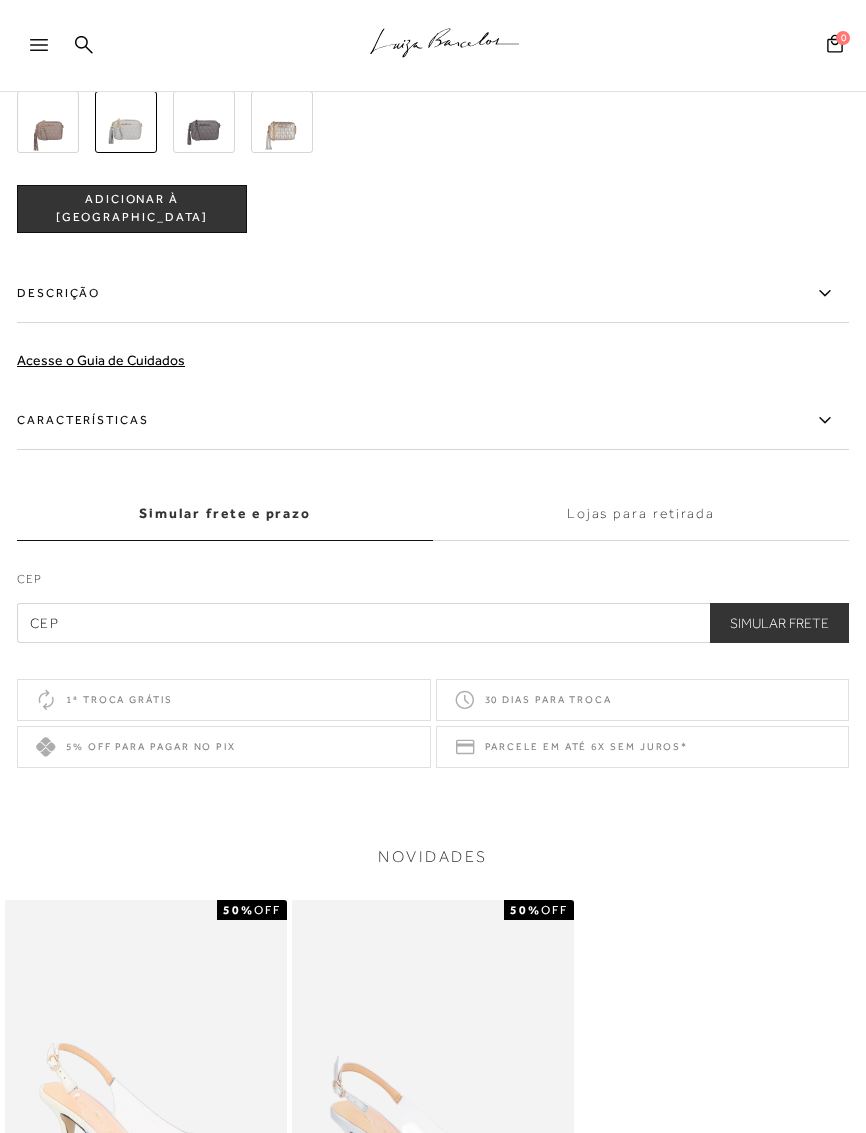 click on "Características" at bounding box center (433, 421) 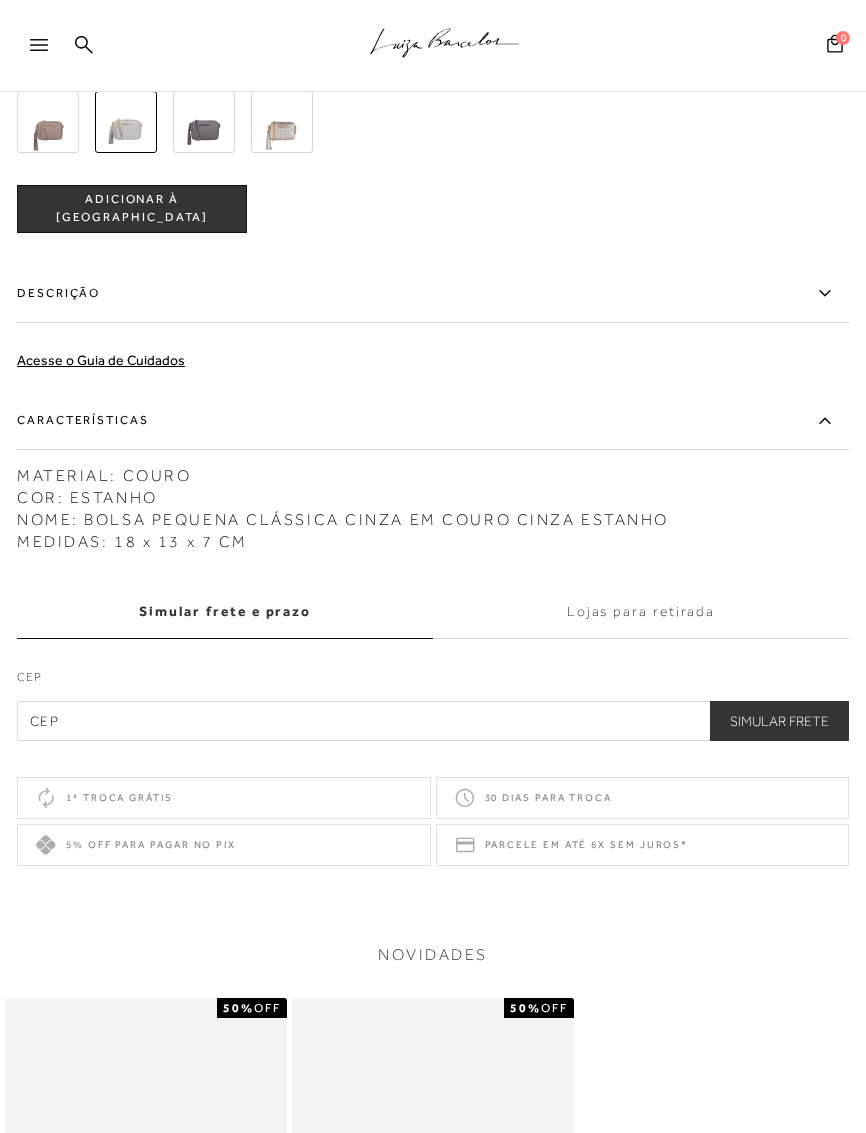 scroll, scrollTop: 1703, scrollLeft: 0, axis: vertical 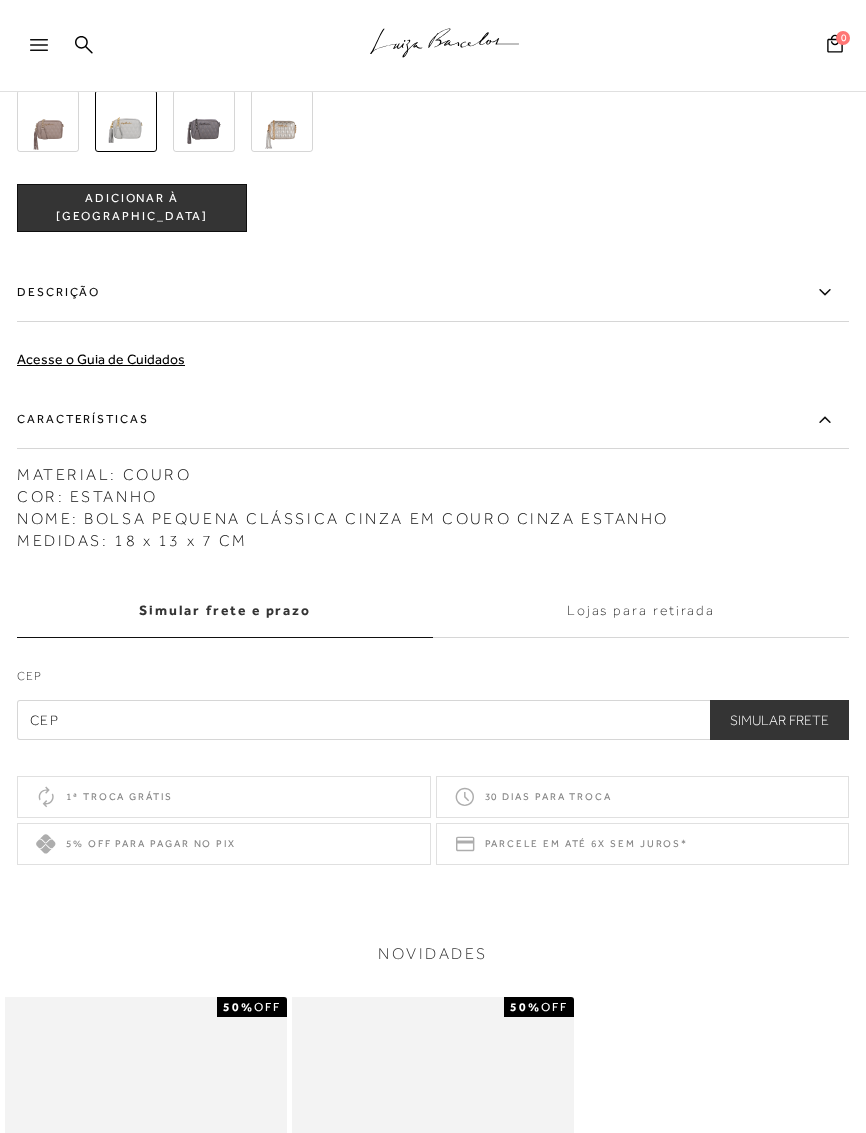 click on "Lojas para retirada" at bounding box center (641, 611) 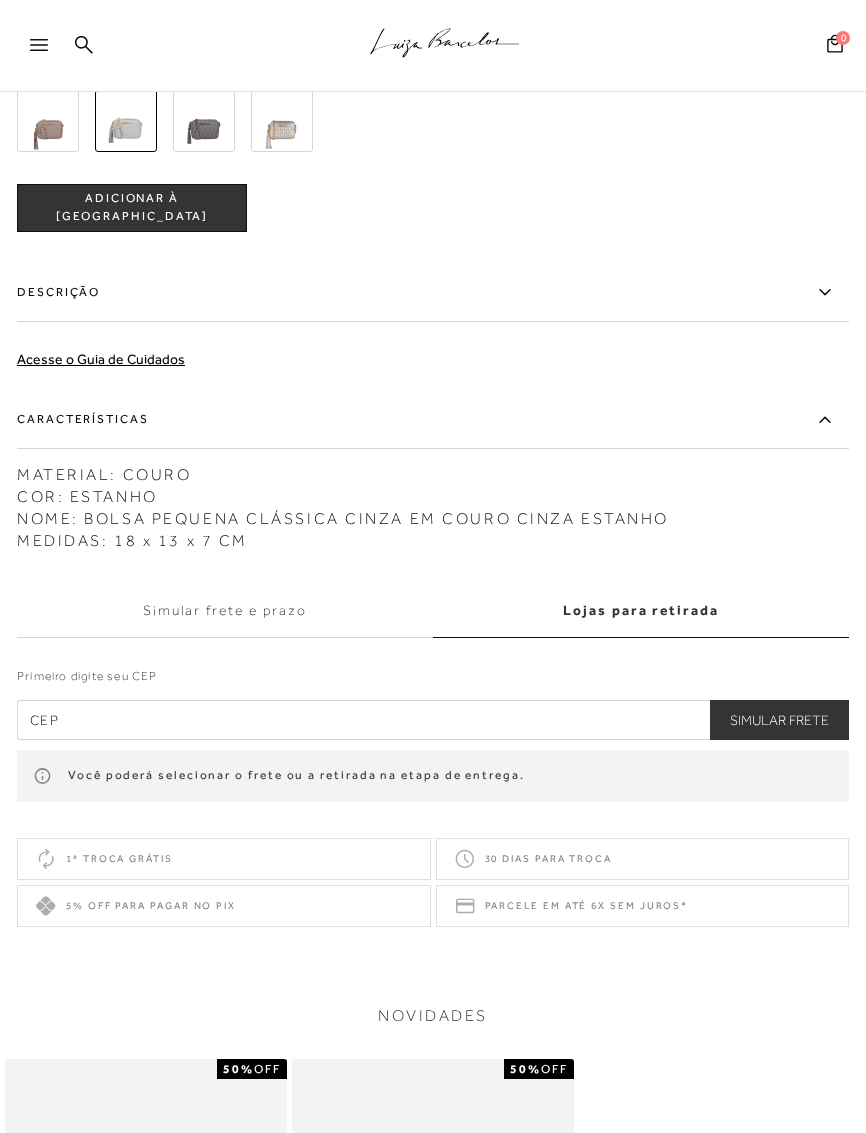 click at bounding box center [433, 720] 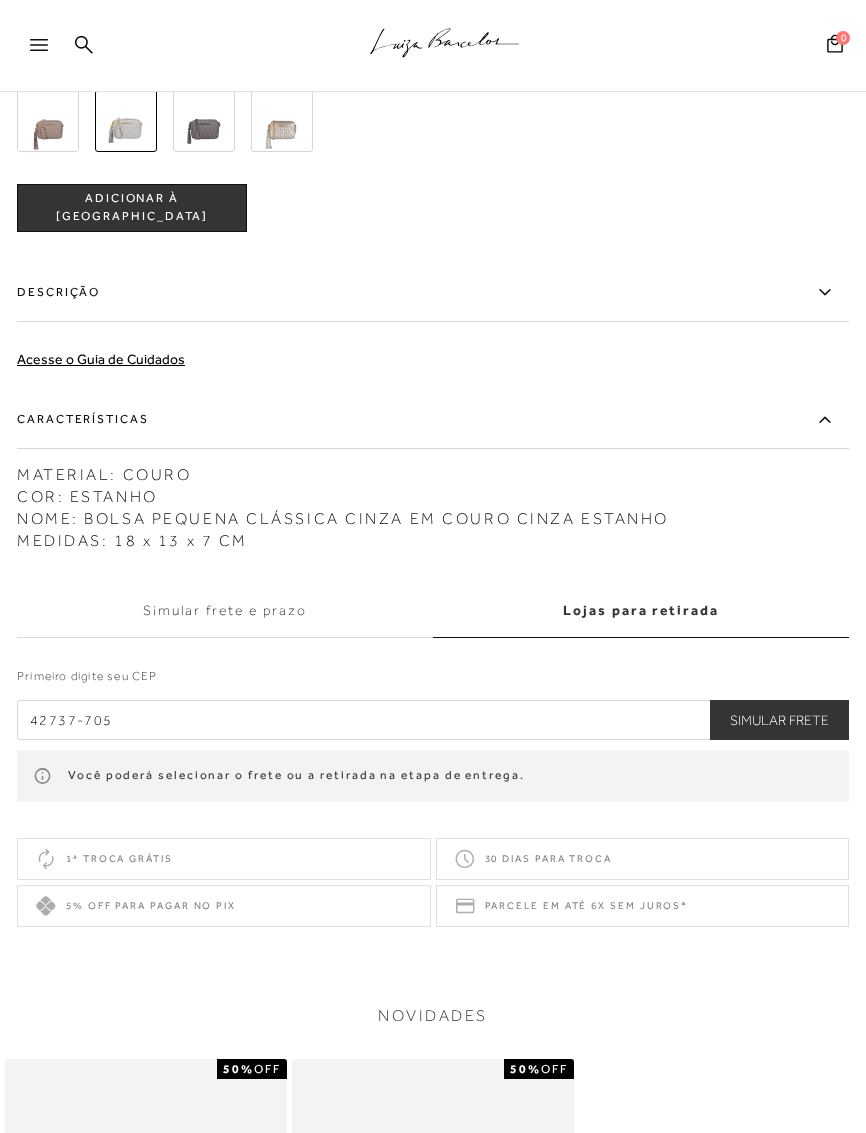 scroll, scrollTop: 0, scrollLeft: 0, axis: both 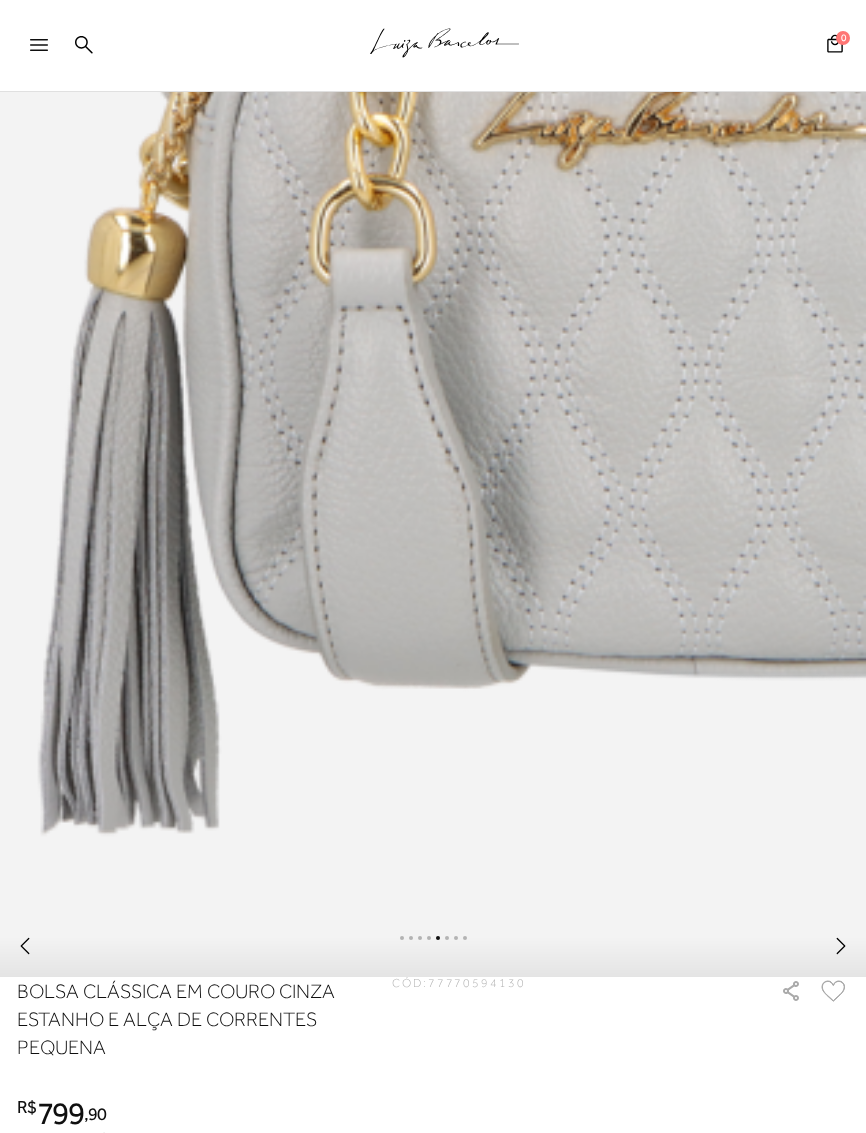 click on "BOLSA CLÁSSICA EM COURO CINZA ESTANHO E ALÇA DE CORRENTES PEQUENA
CÓD:
77770594130" at bounding box center (388, 1021) 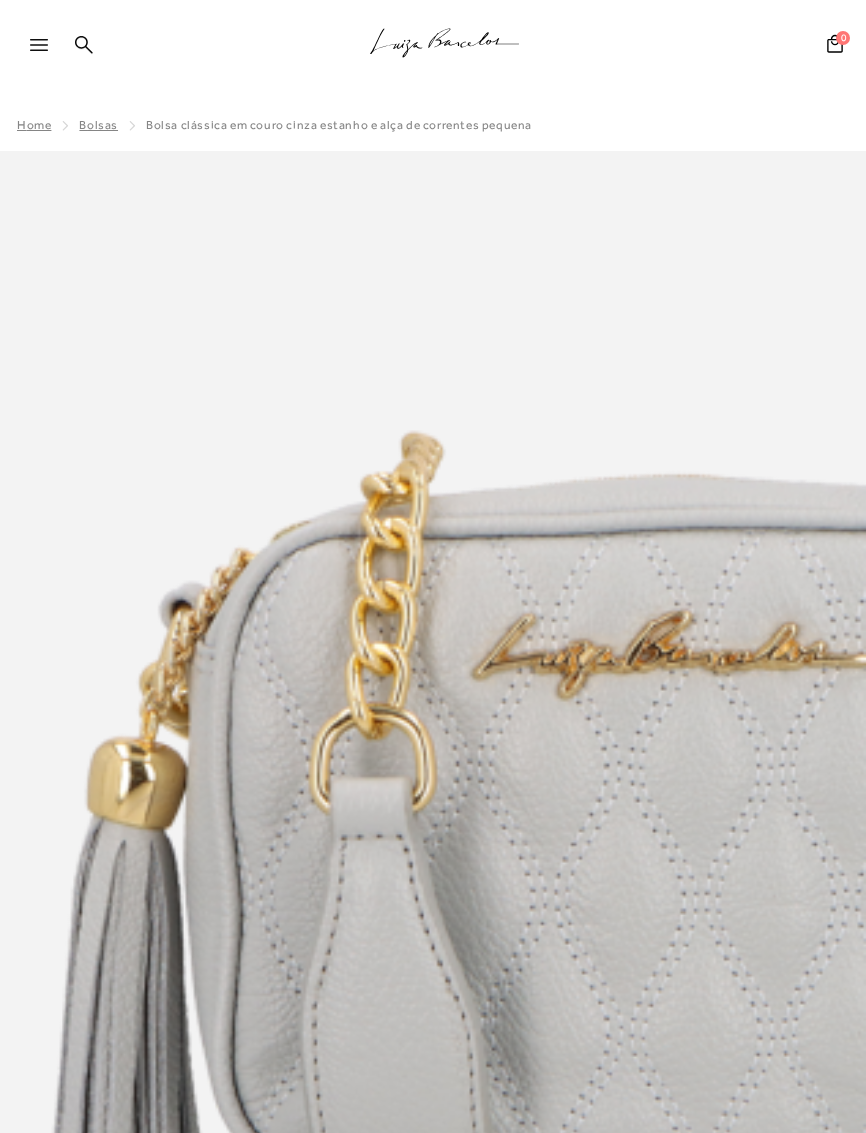 scroll, scrollTop: 0, scrollLeft: 0, axis: both 